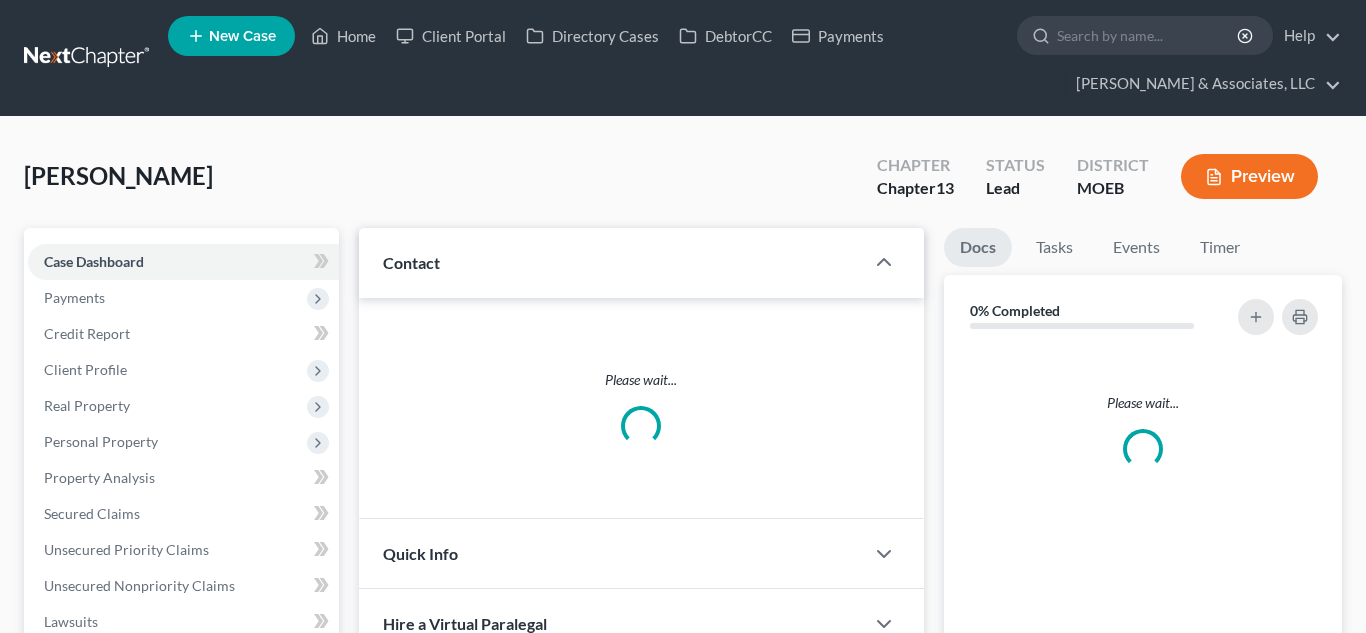scroll, scrollTop: 0, scrollLeft: 0, axis: both 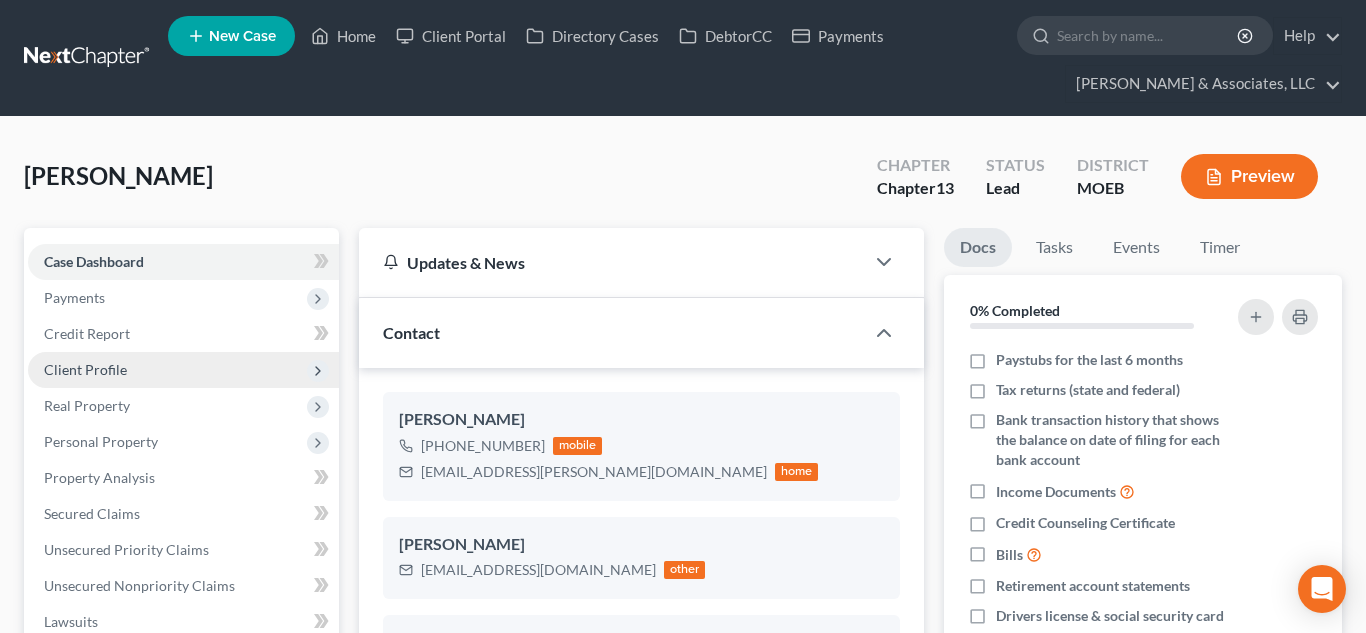 click on "Client Profile" at bounding box center (183, 370) 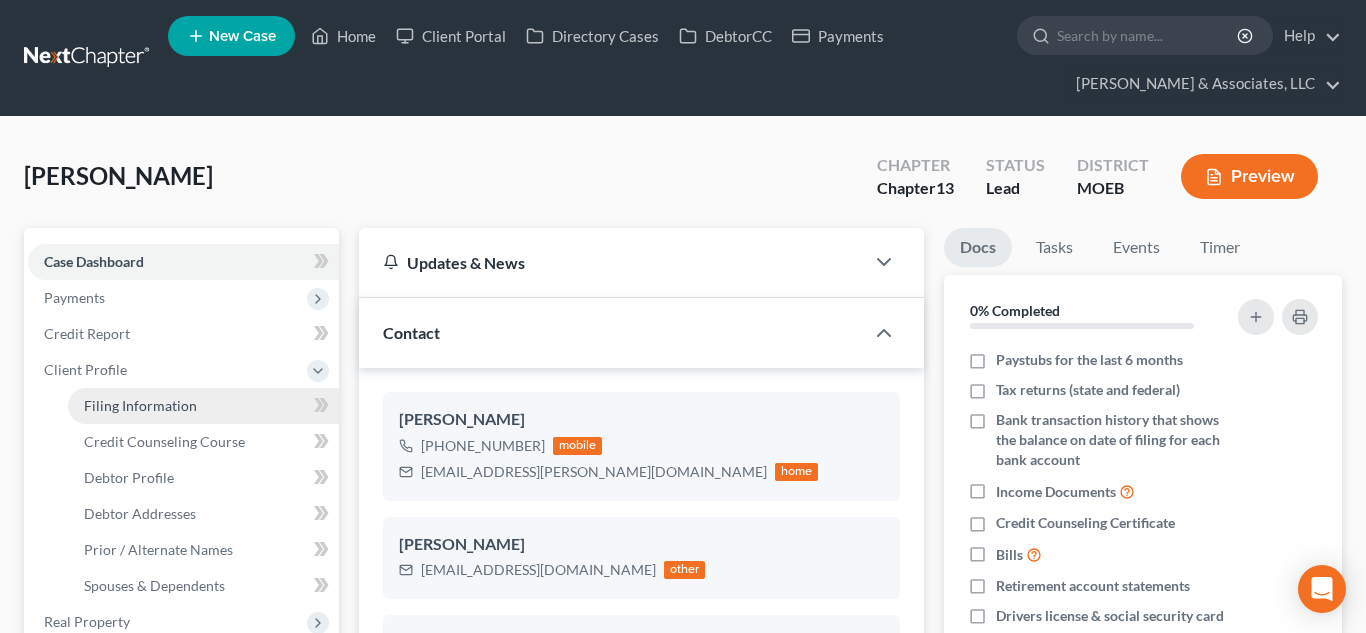click on "Filing Information" at bounding box center (140, 405) 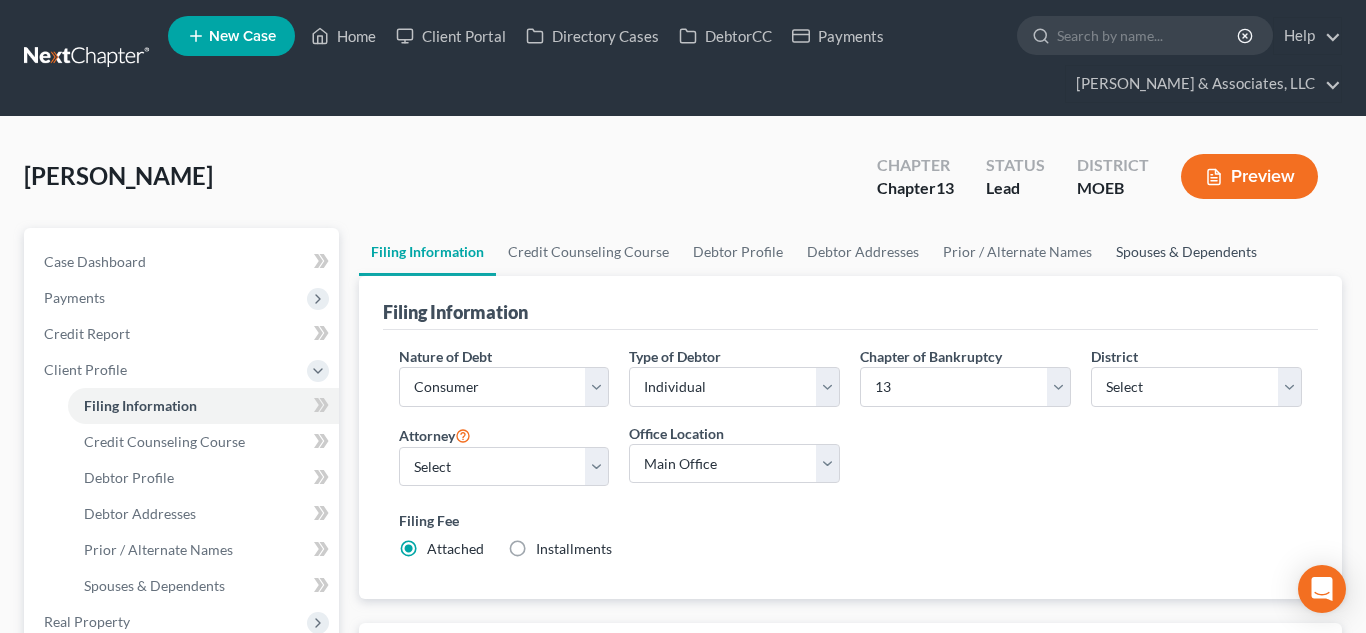 click on "Spouses & Dependents" at bounding box center (1186, 252) 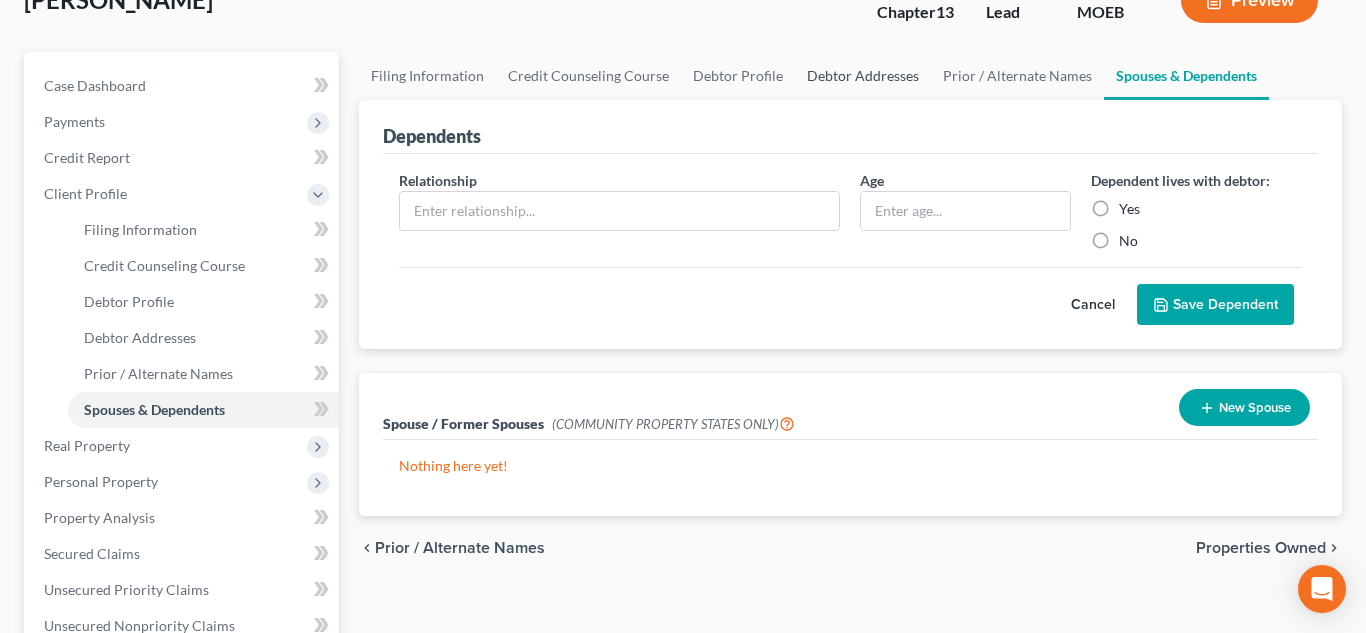 scroll, scrollTop: 267, scrollLeft: 0, axis: vertical 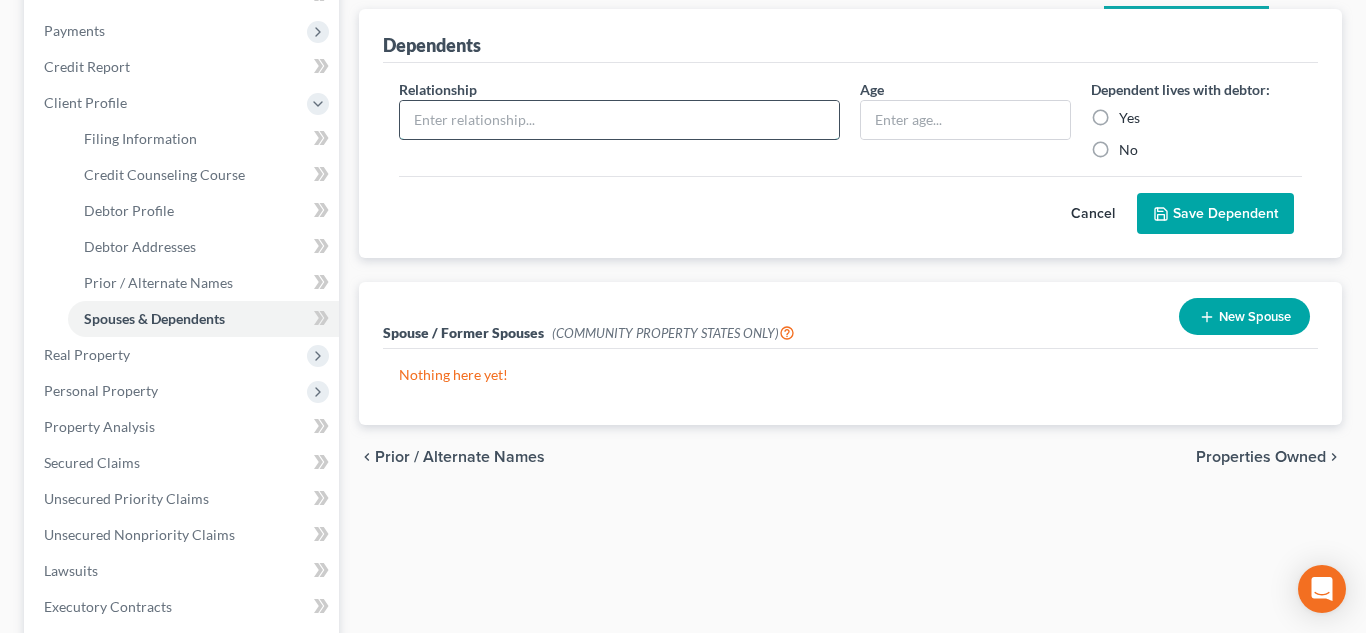click at bounding box center (620, 120) 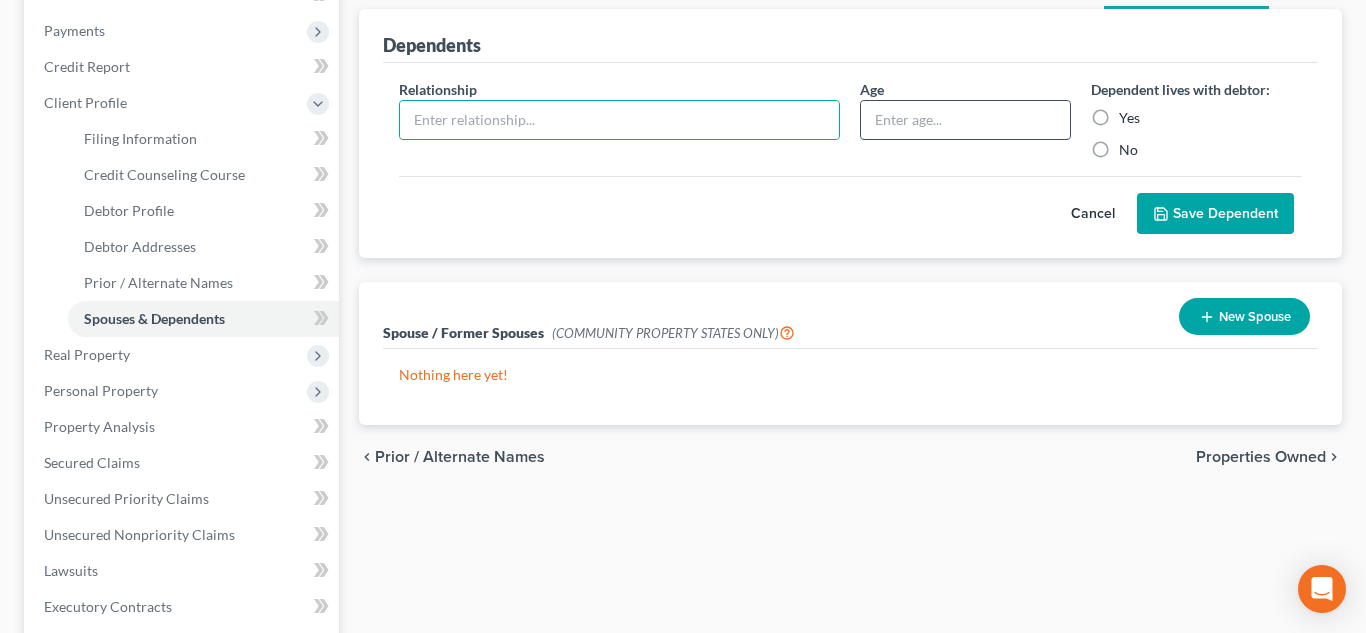 click at bounding box center [965, 120] 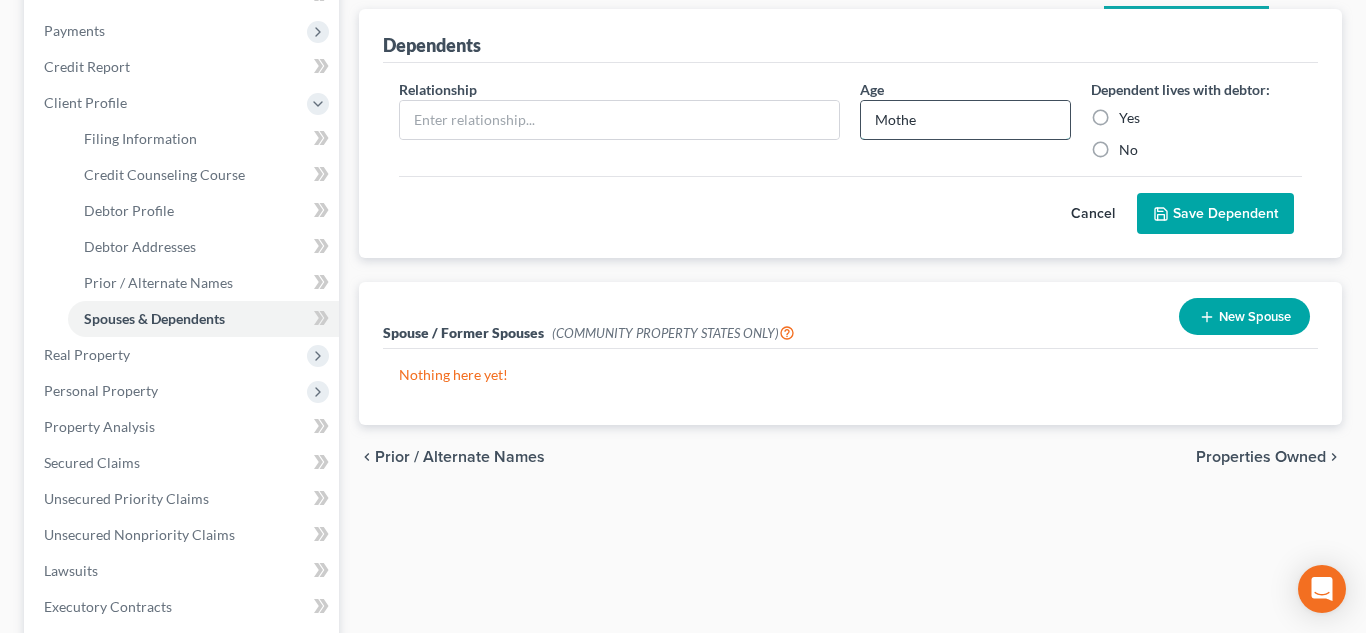 type on "Mother" 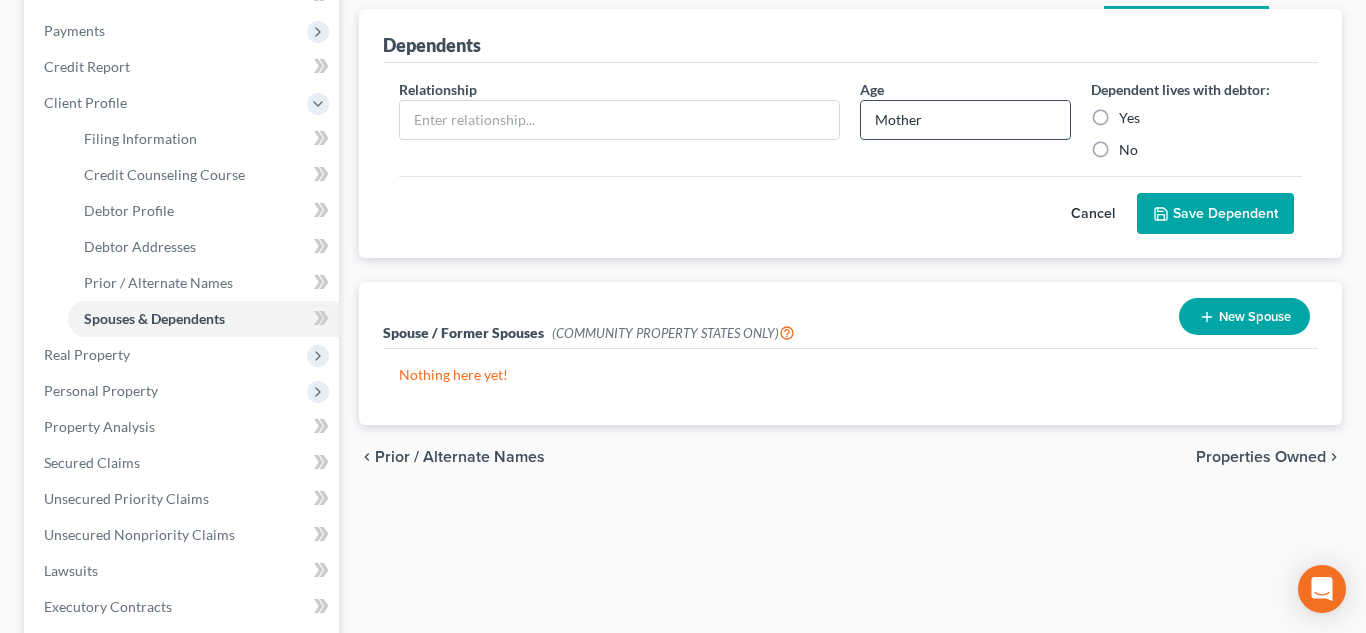 click on "Mother" at bounding box center (965, 120) 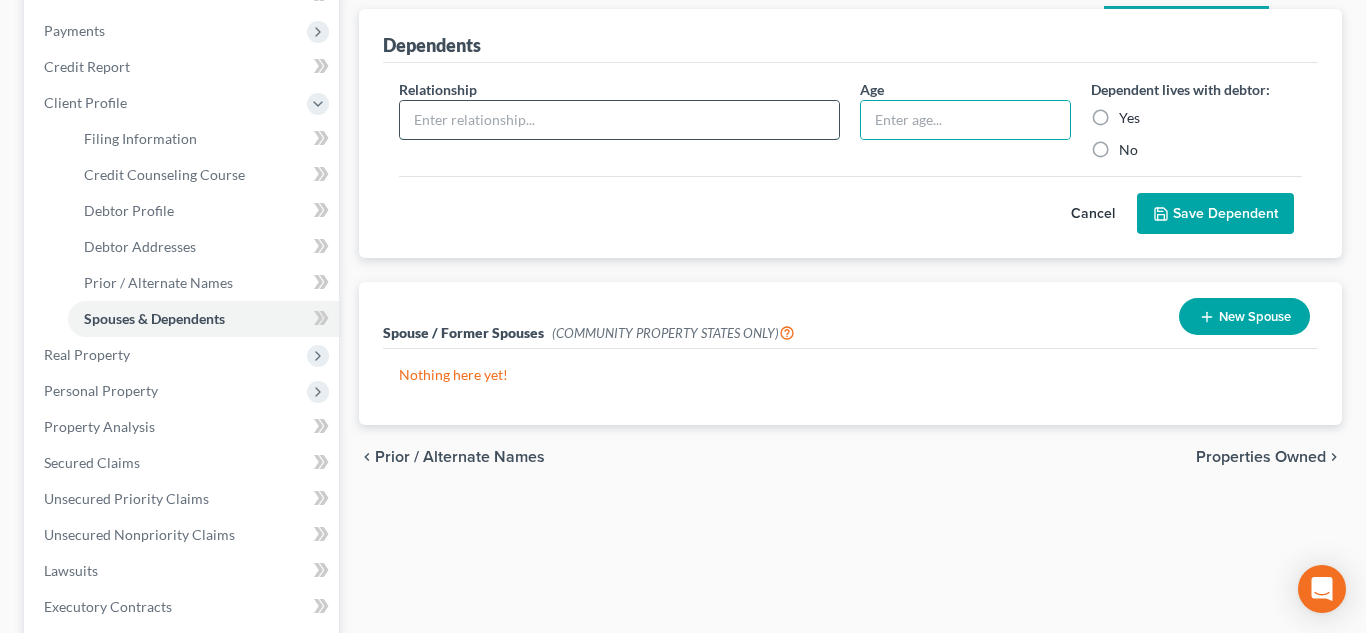 click at bounding box center (620, 120) 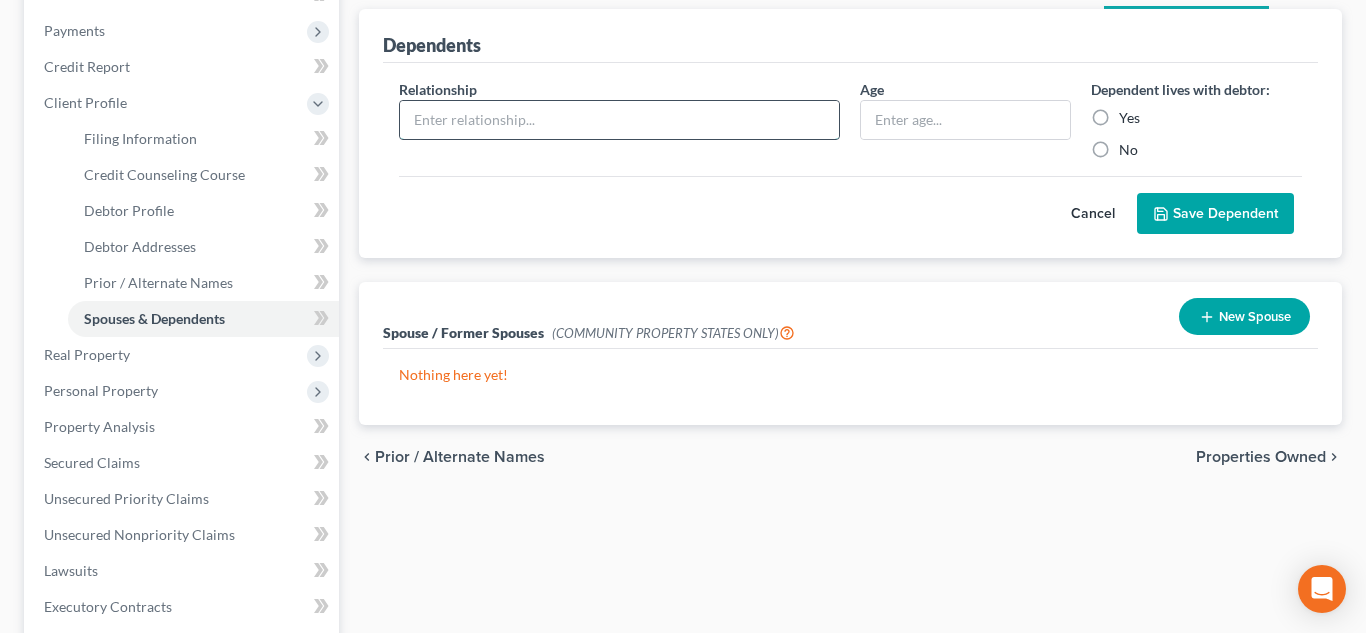 click at bounding box center (620, 120) 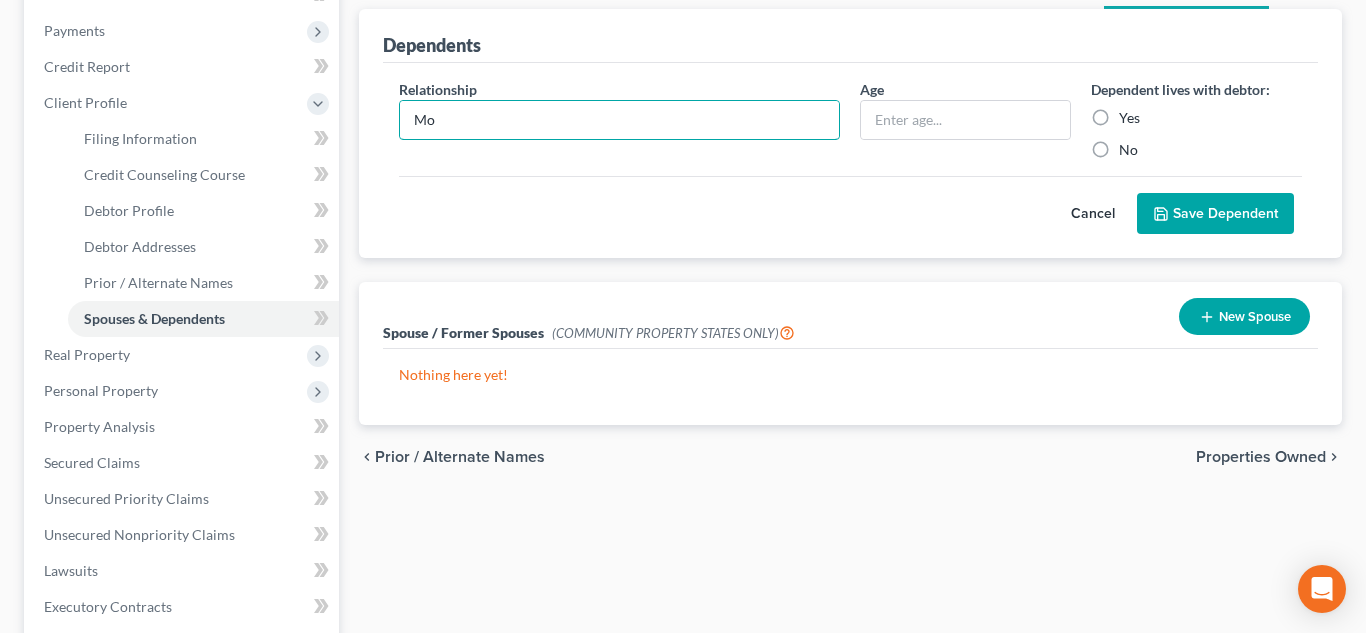 type on "Mother" 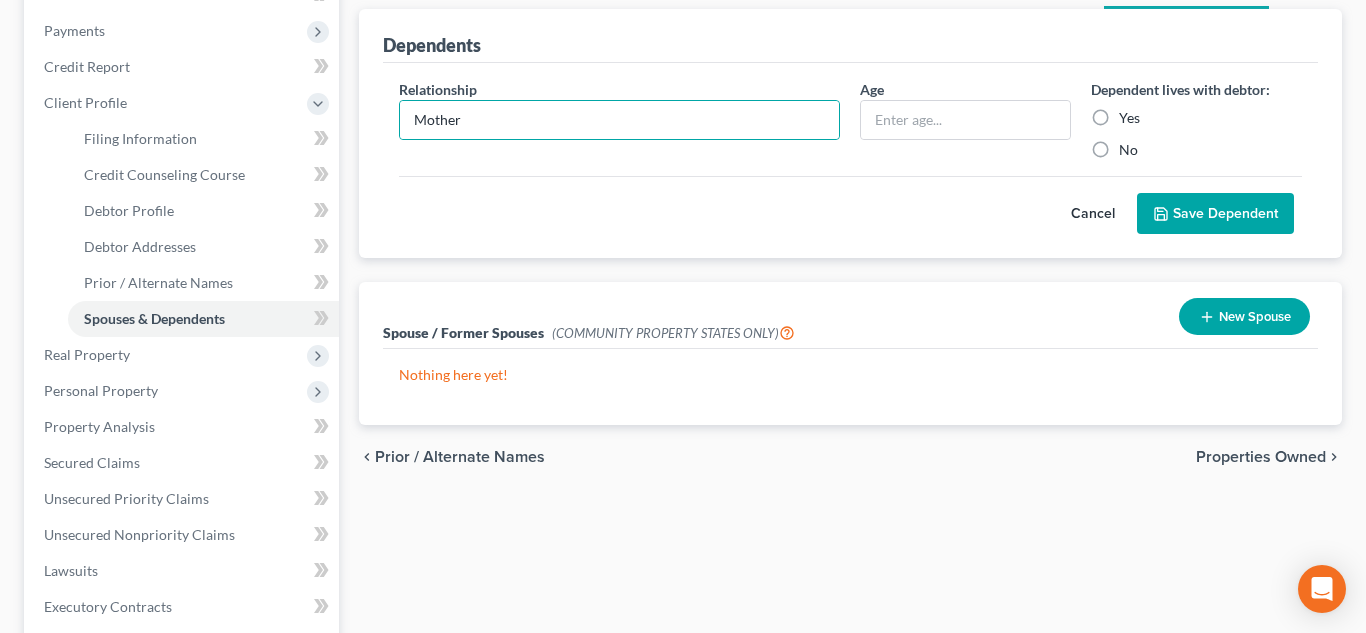 click on "Yes" at bounding box center [1129, 118] 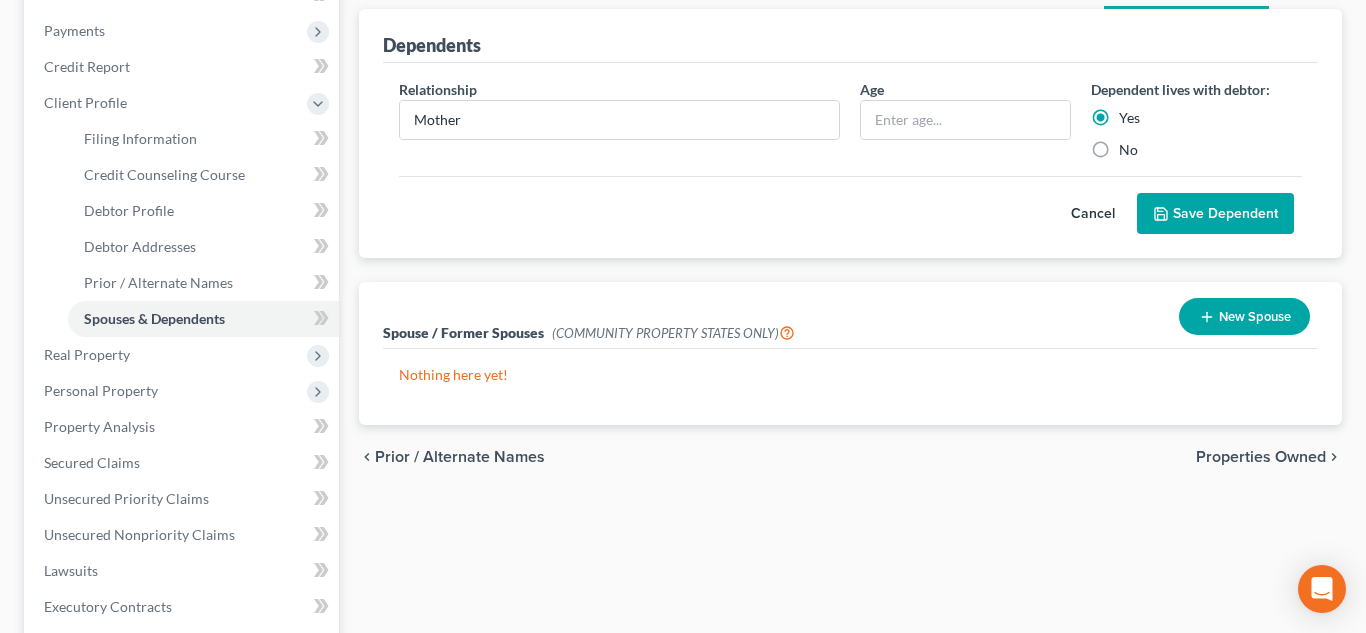 click on "Save Dependent" at bounding box center (1215, 214) 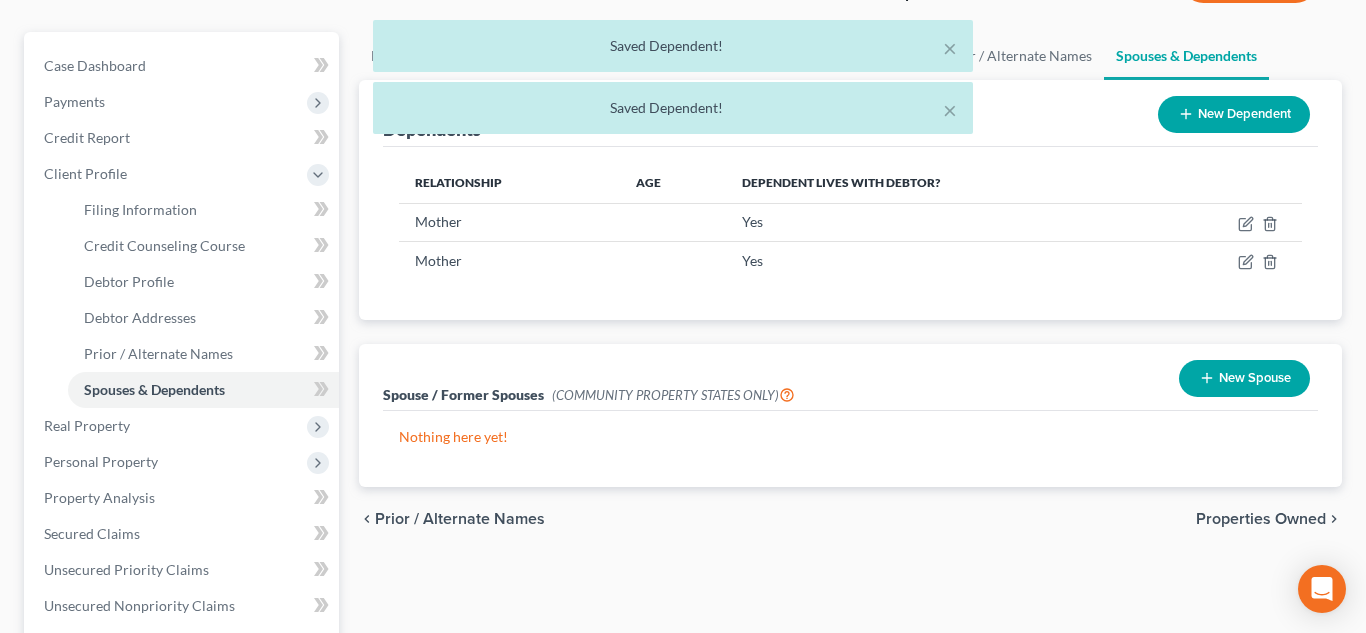 scroll, scrollTop: 176, scrollLeft: 0, axis: vertical 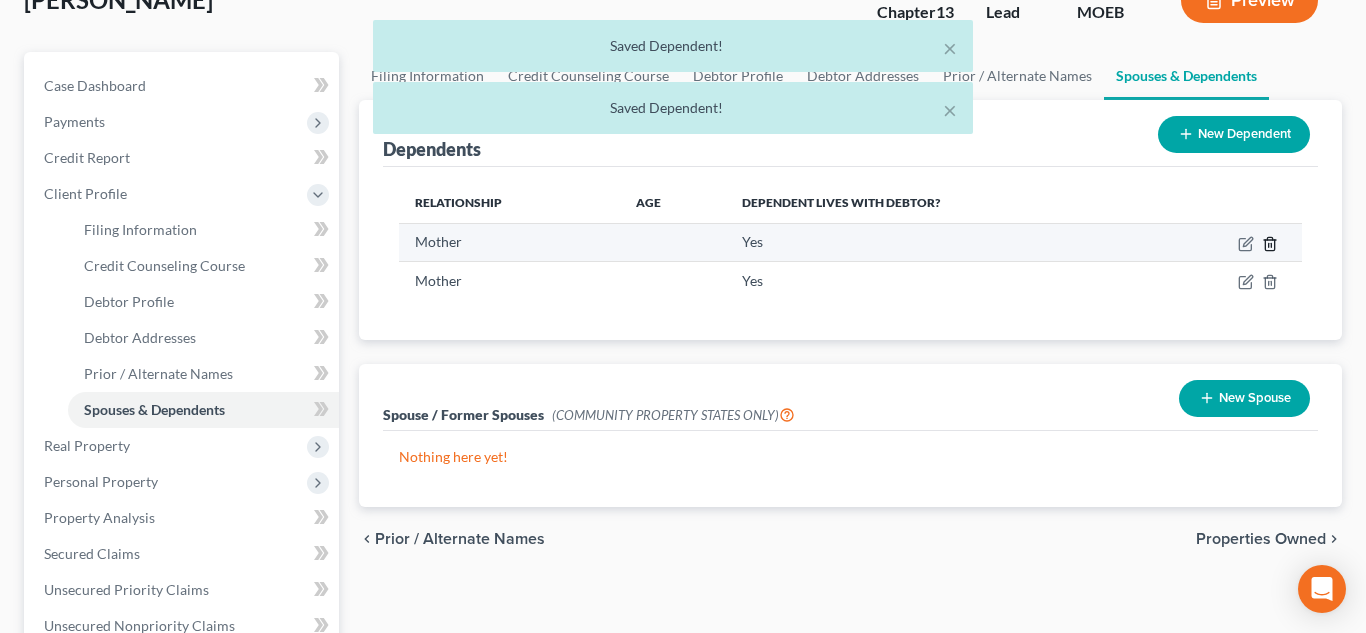 click 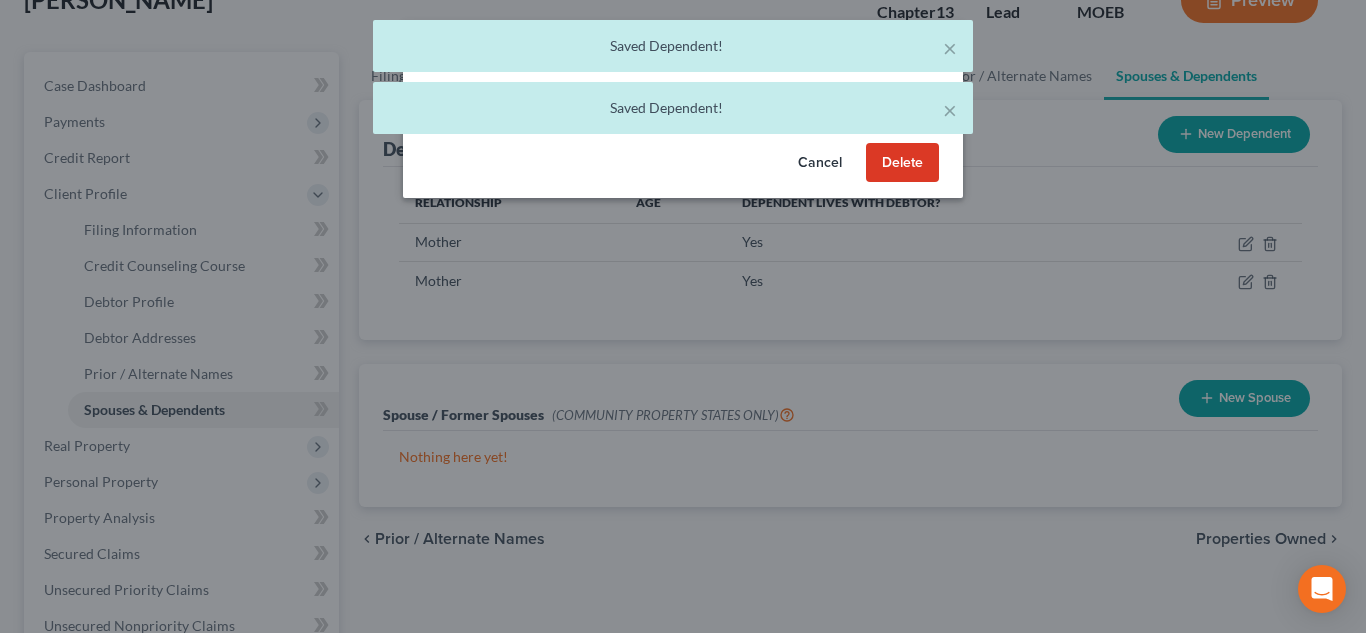 click on "Delete" at bounding box center [902, 163] 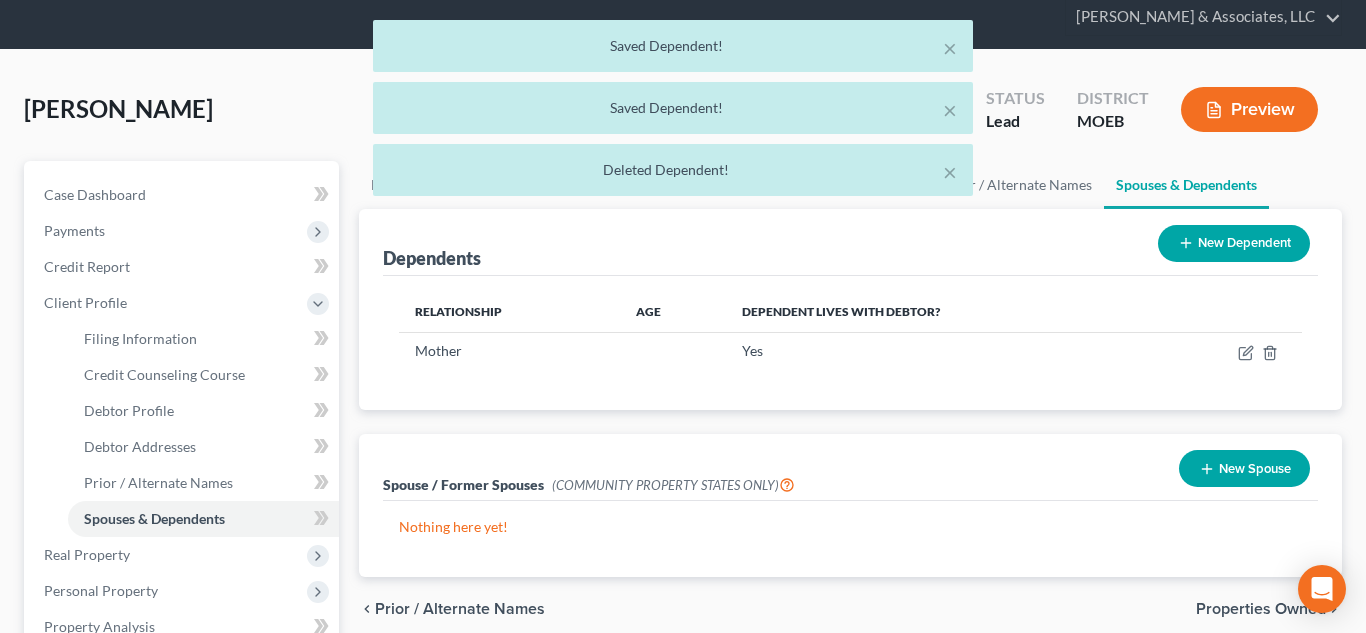 scroll, scrollTop: 45, scrollLeft: 0, axis: vertical 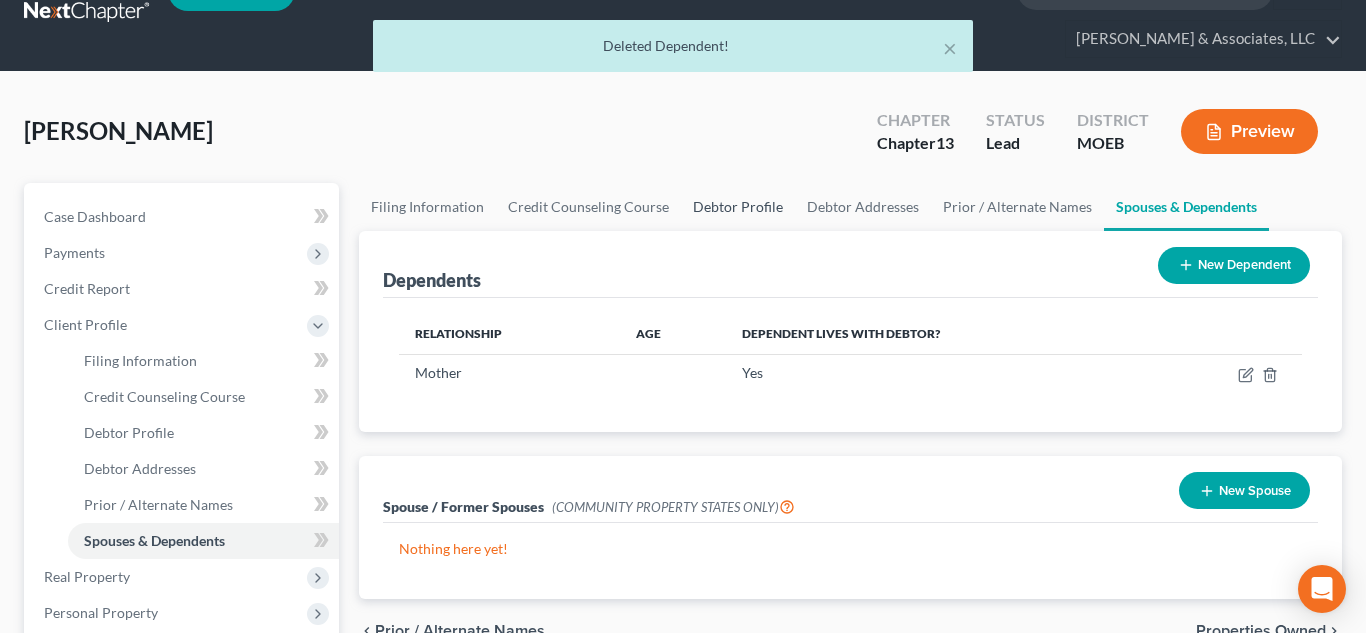 click on "Debtor Profile" at bounding box center [738, 207] 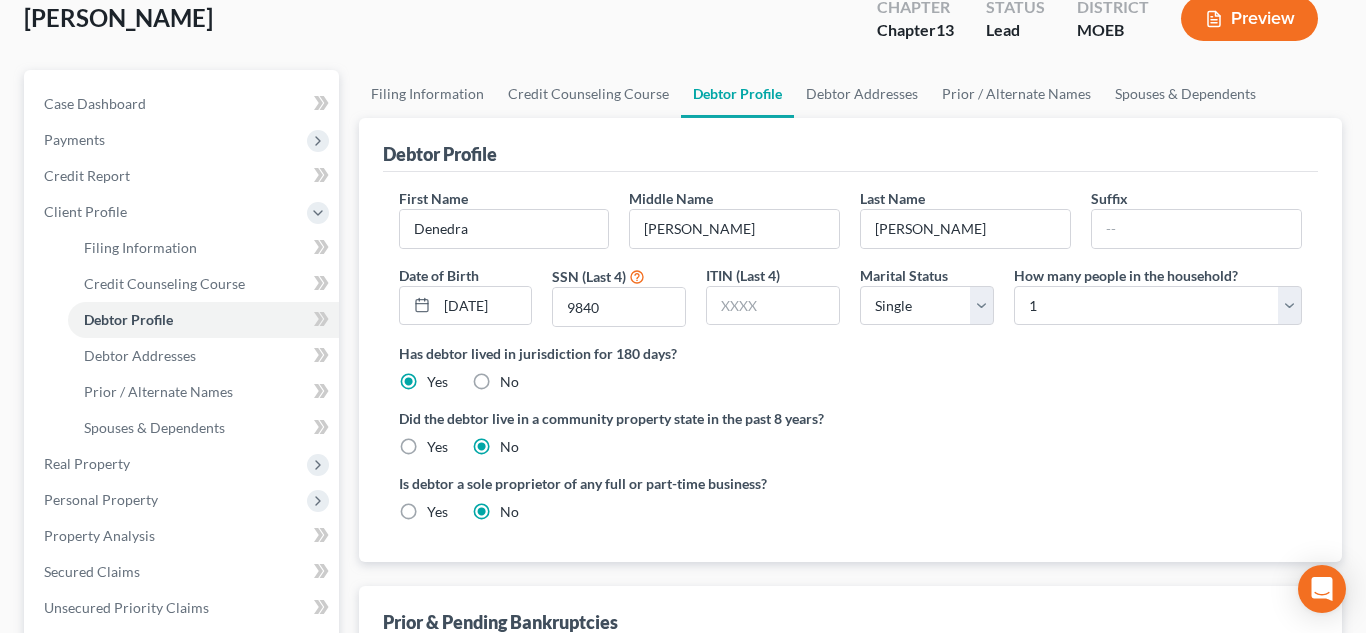 scroll, scrollTop: 194, scrollLeft: 0, axis: vertical 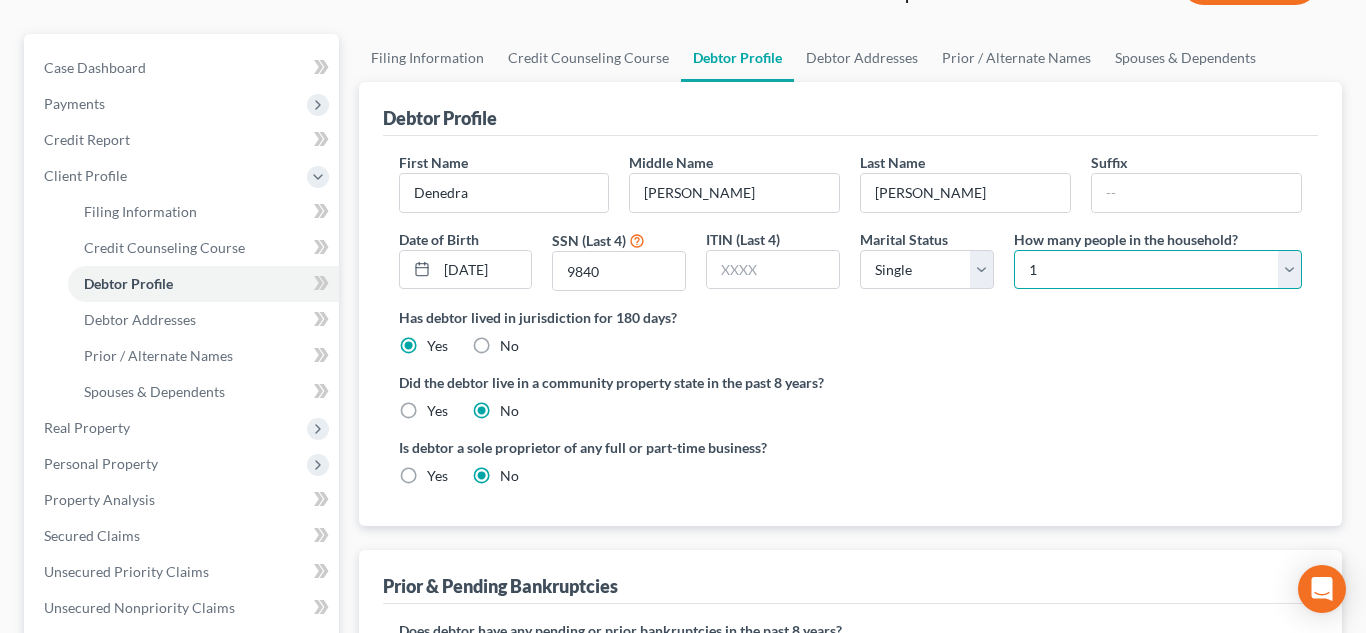 click on "Select 1 2 3 4 5 6 7 8 9 10 11 12 13 14 15 16 17 18 19 20" at bounding box center (1158, 270) 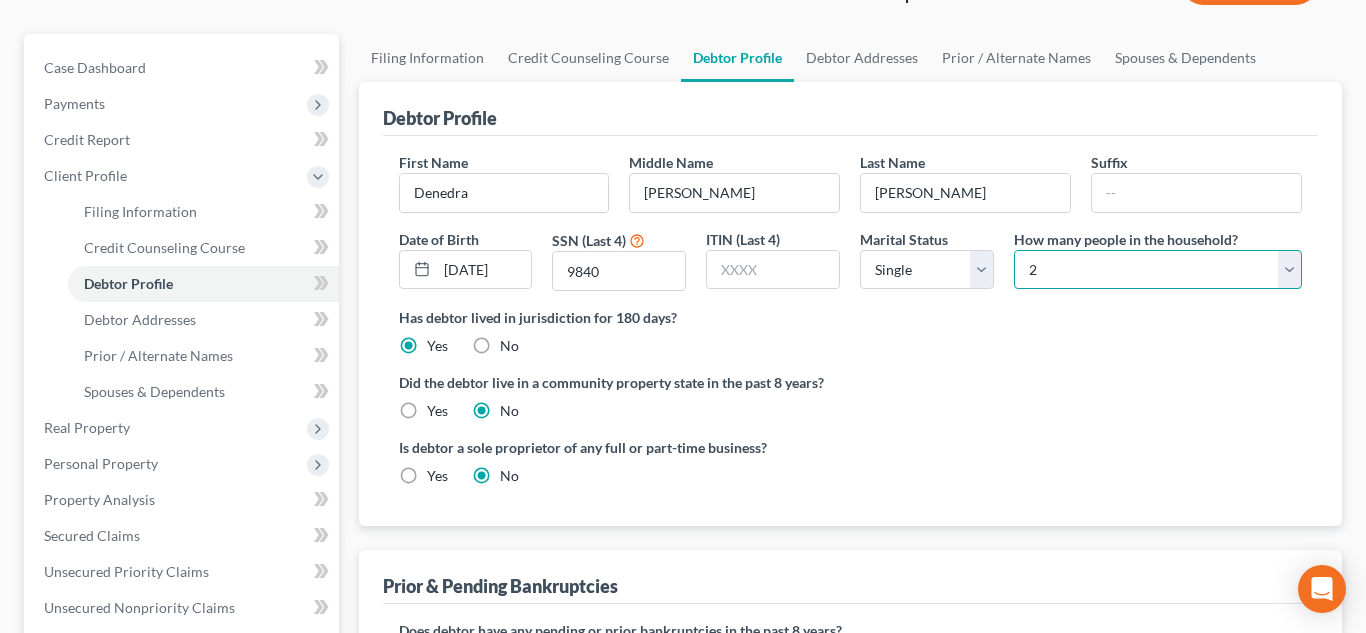 click on "Select 1 2 3 4 5 6 7 8 9 10 11 12 13 14 15 16 17 18 19 20" at bounding box center (1158, 270) 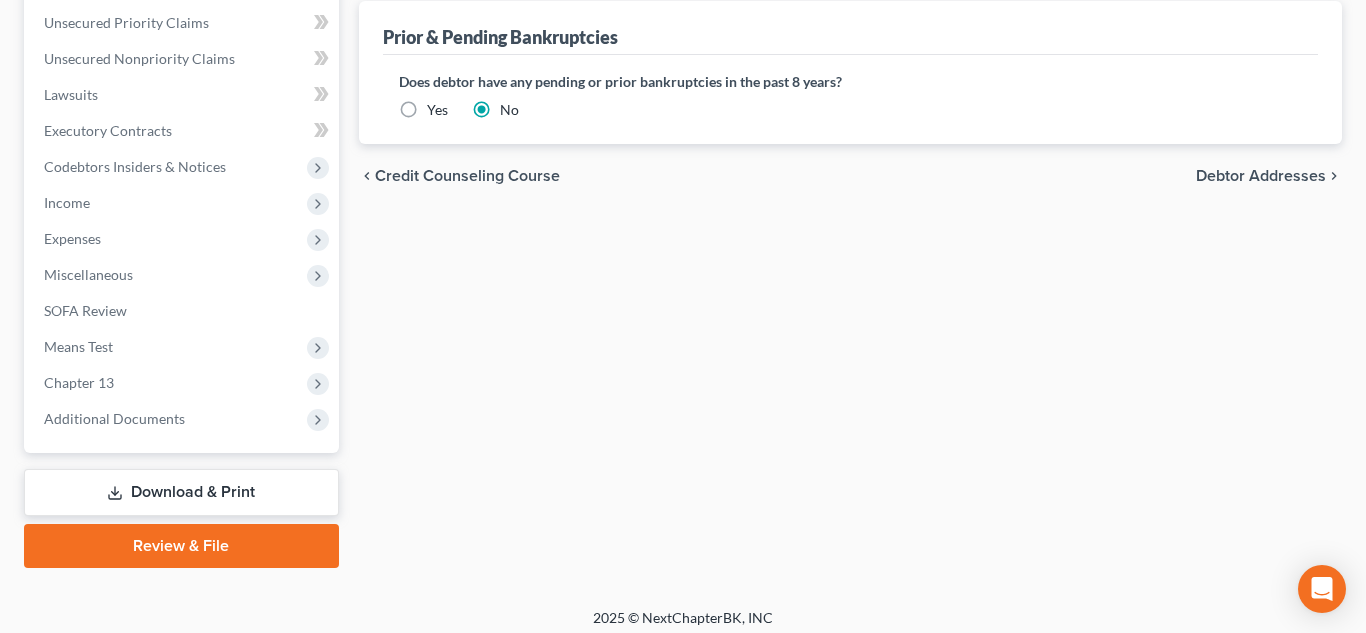 scroll, scrollTop: 754, scrollLeft: 0, axis: vertical 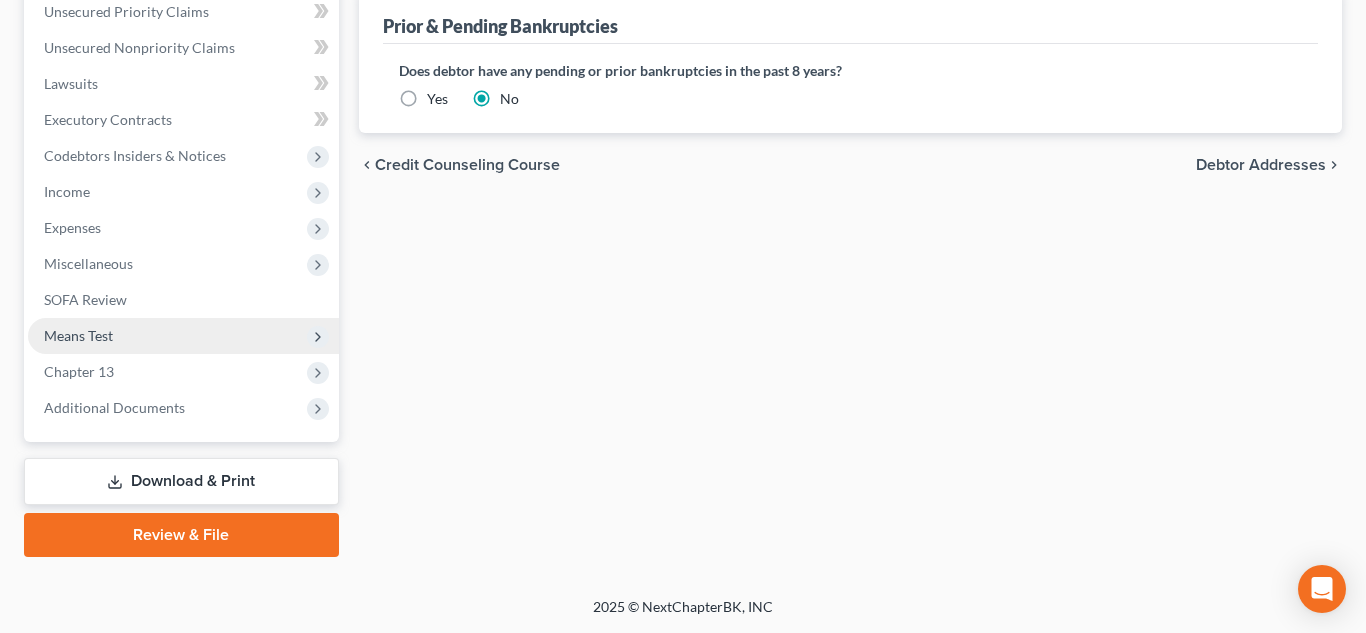 click on "Means Test" at bounding box center (183, 336) 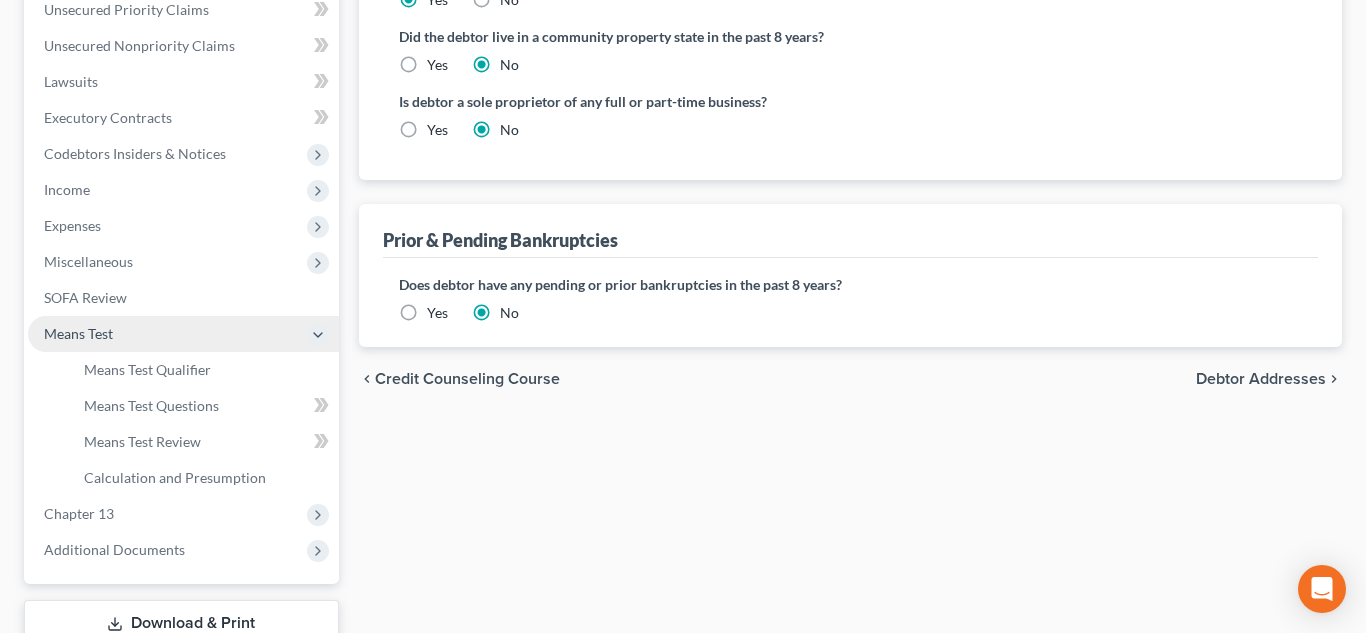 scroll, scrollTop: 538, scrollLeft: 0, axis: vertical 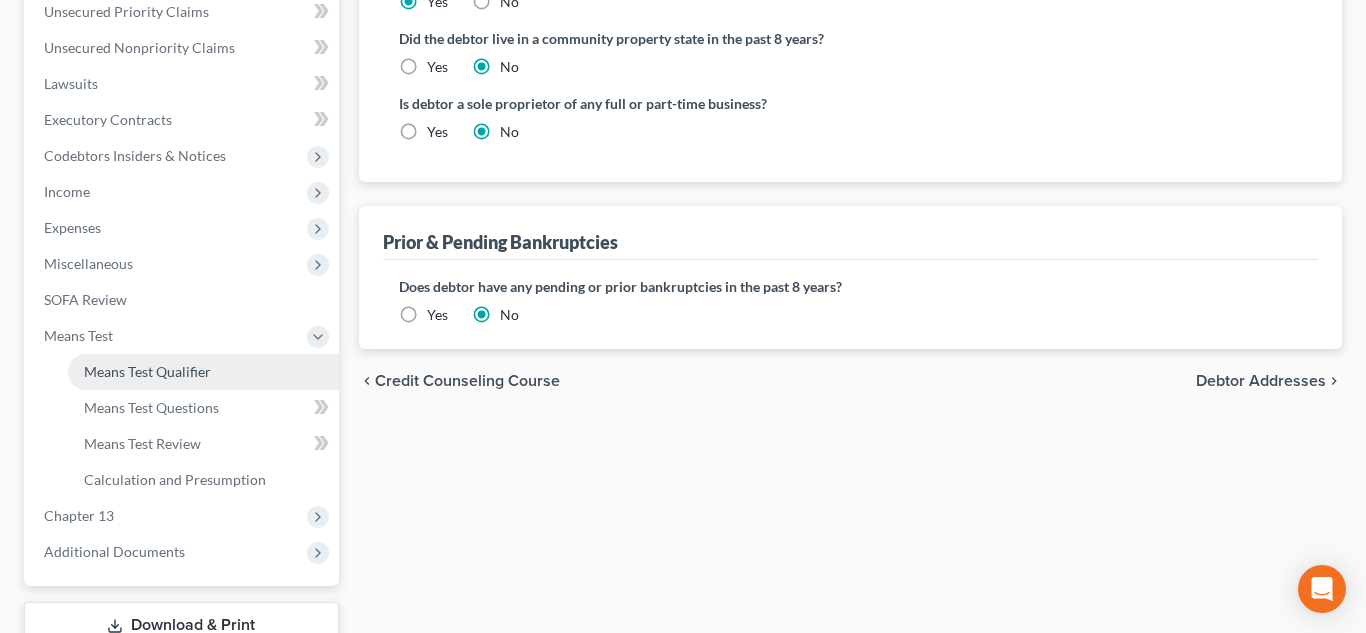 click on "Means Test Qualifier" at bounding box center (147, 371) 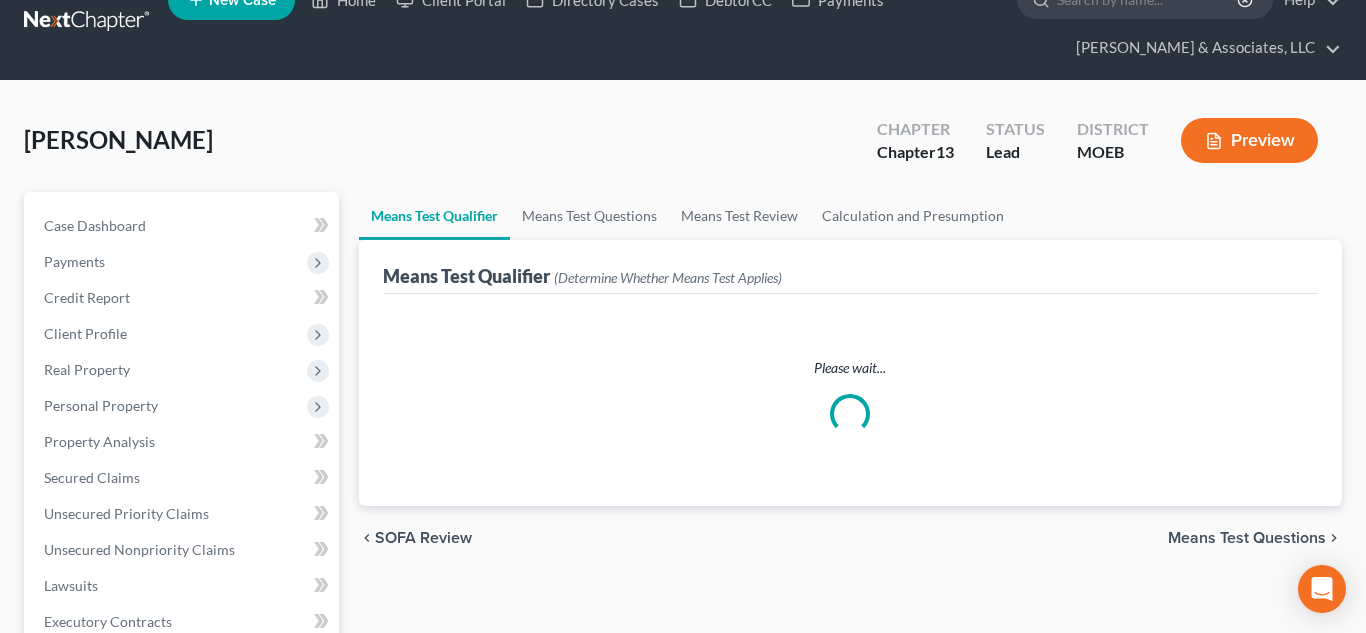 scroll, scrollTop: 0, scrollLeft: 0, axis: both 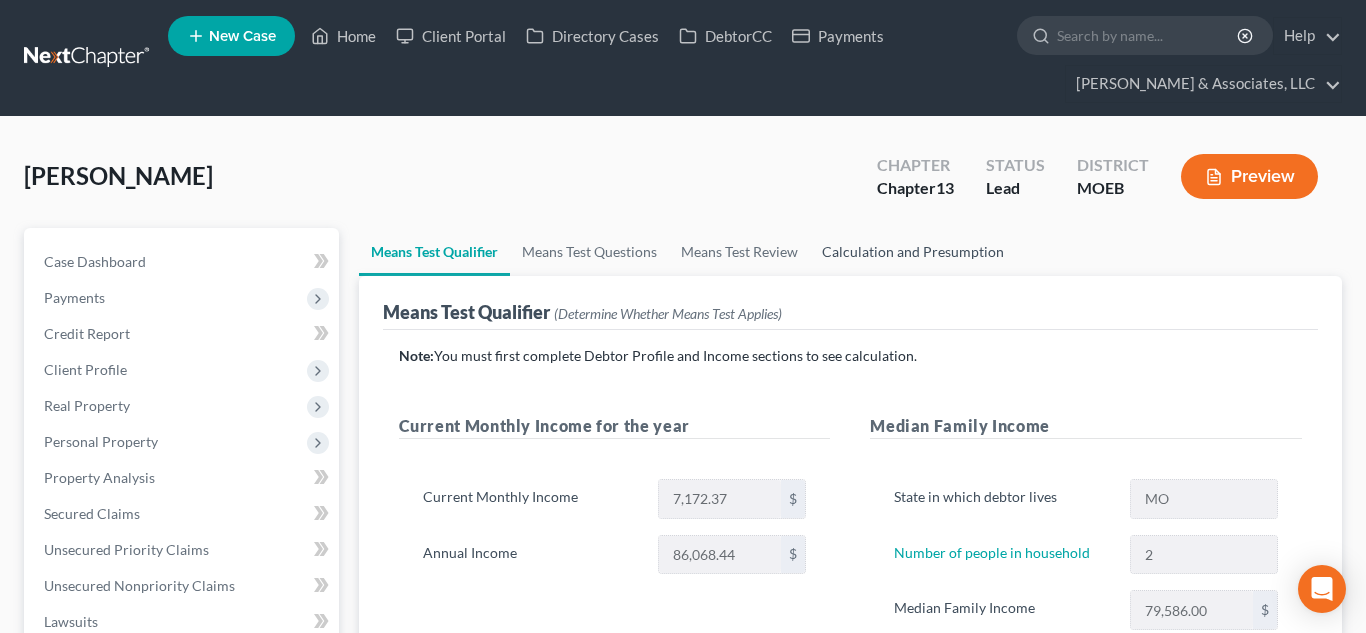 click on "Calculation and Presumption" at bounding box center [913, 252] 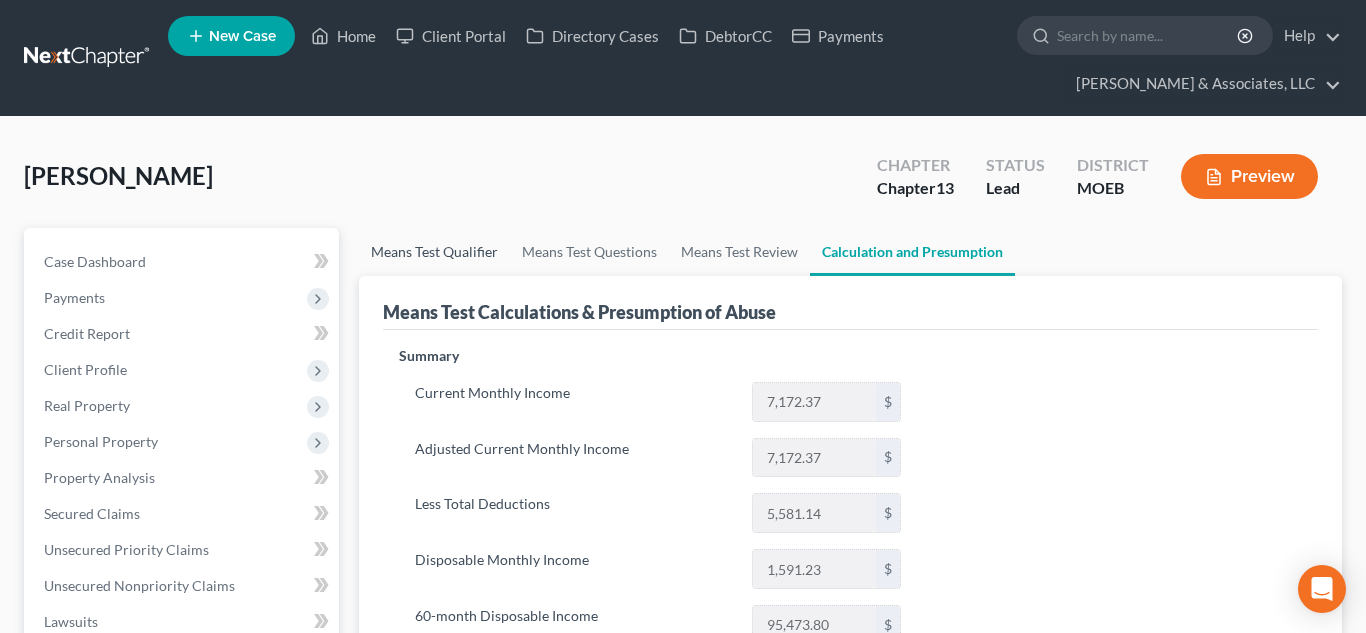 click on "Means Test Qualifier" at bounding box center (434, 252) 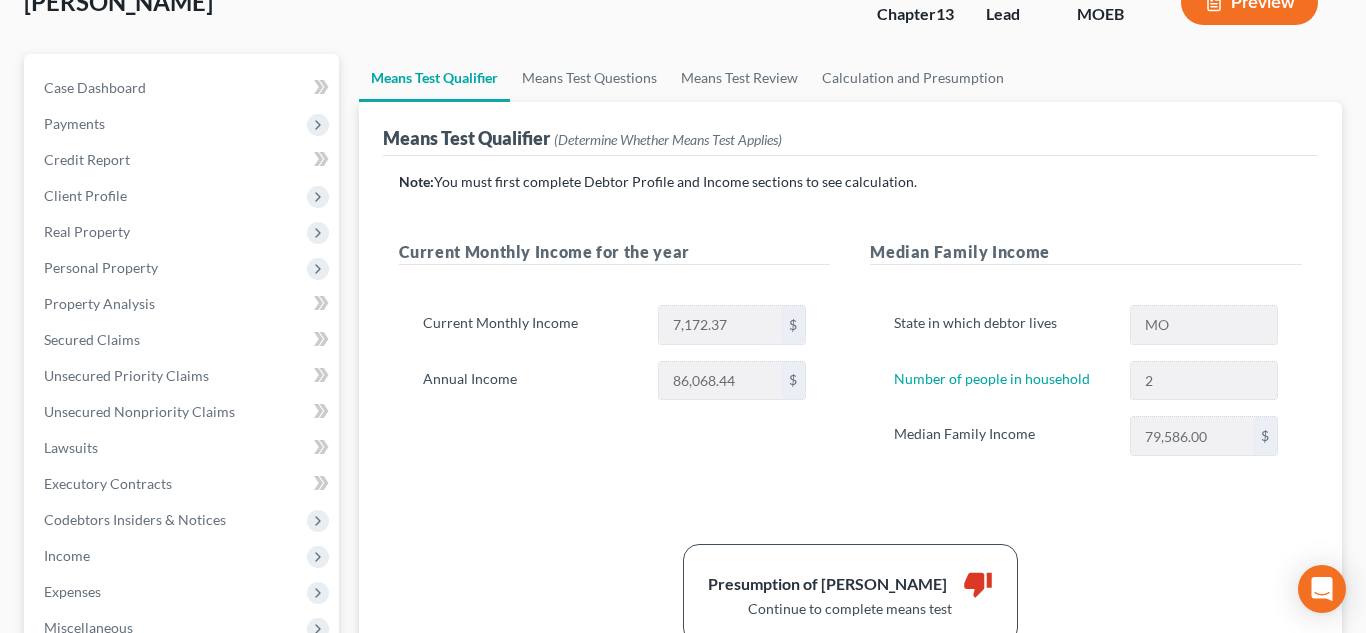 scroll, scrollTop: 177, scrollLeft: 0, axis: vertical 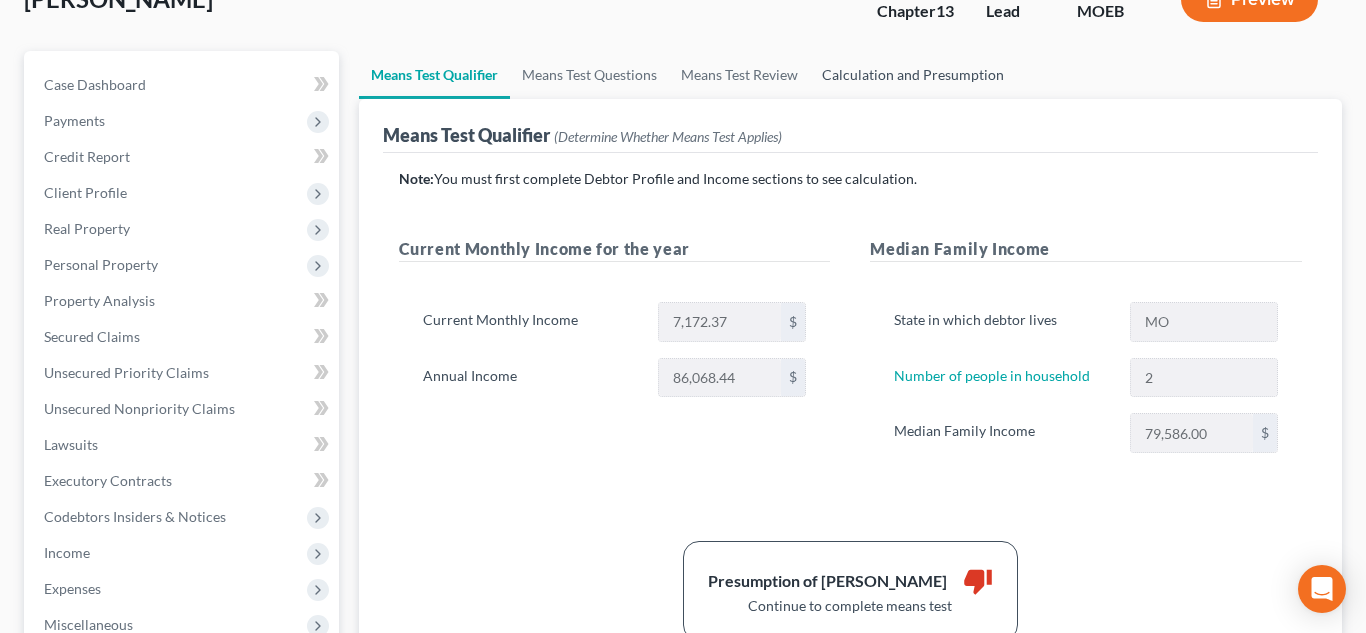 click on "Calculation and Presumption" at bounding box center [913, 75] 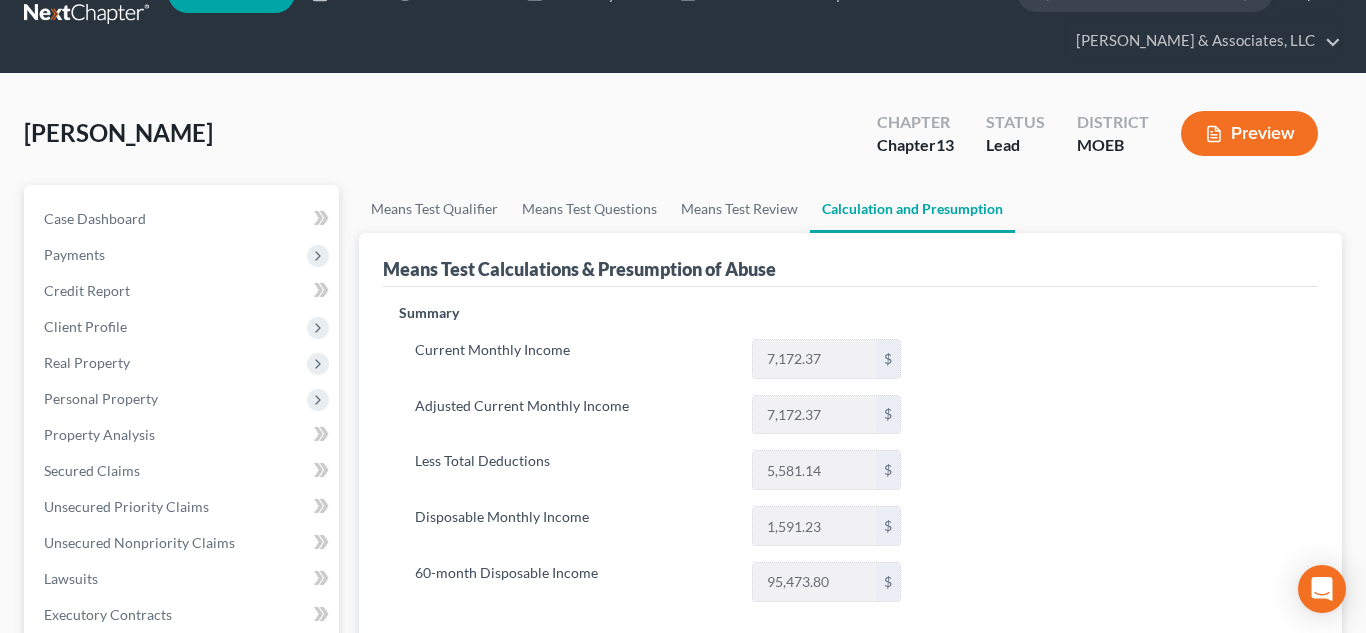 scroll, scrollTop: 0, scrollLeft: 0, axis: both 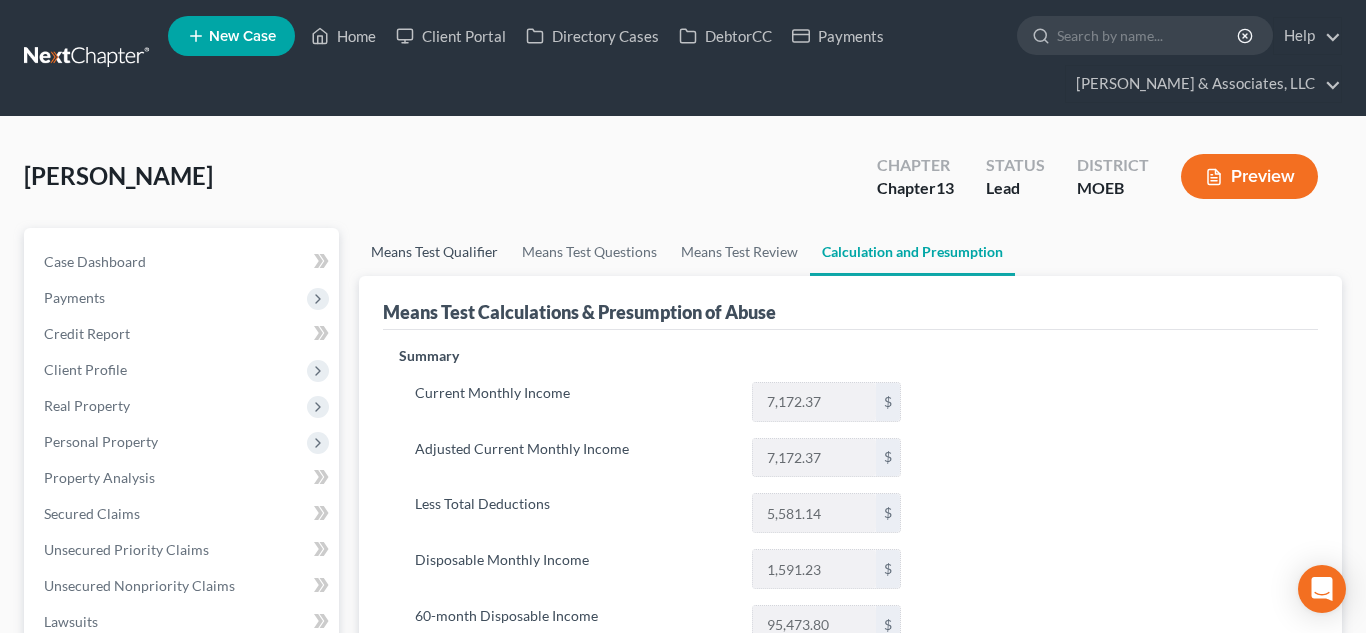 click on "Means Test Qualifier" at bounding box center (434, 252) 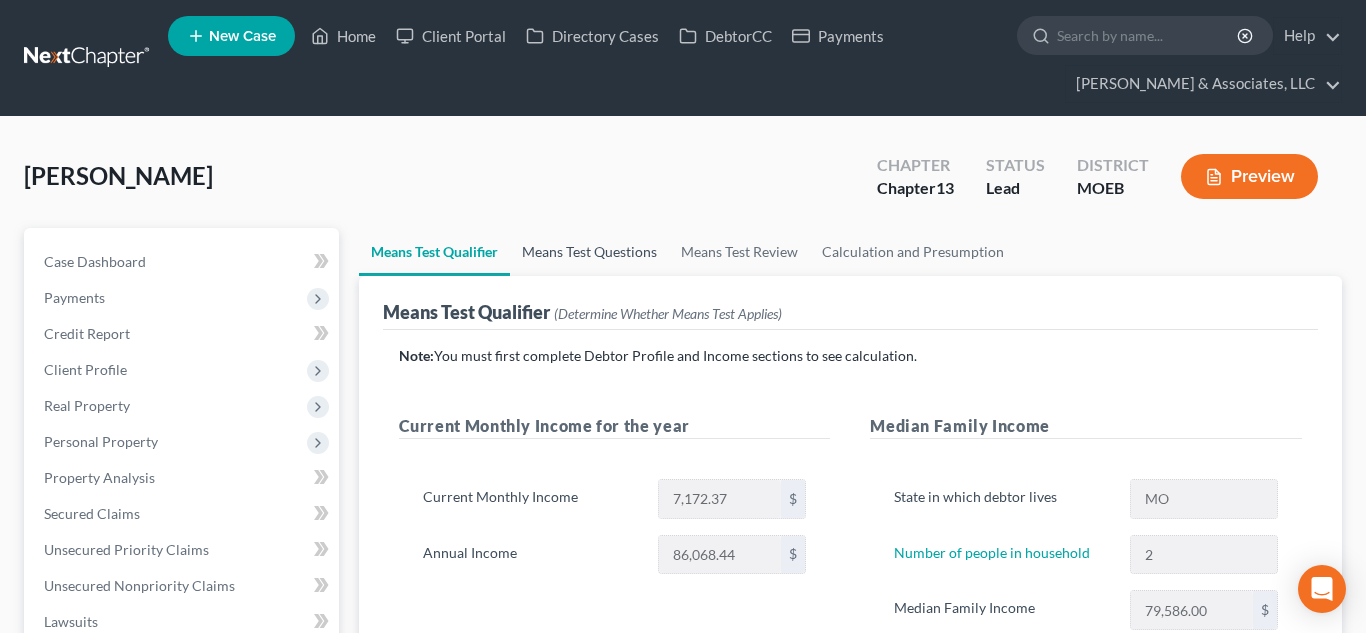 click on "Means Test Questions" at bounding box center [589, 252] 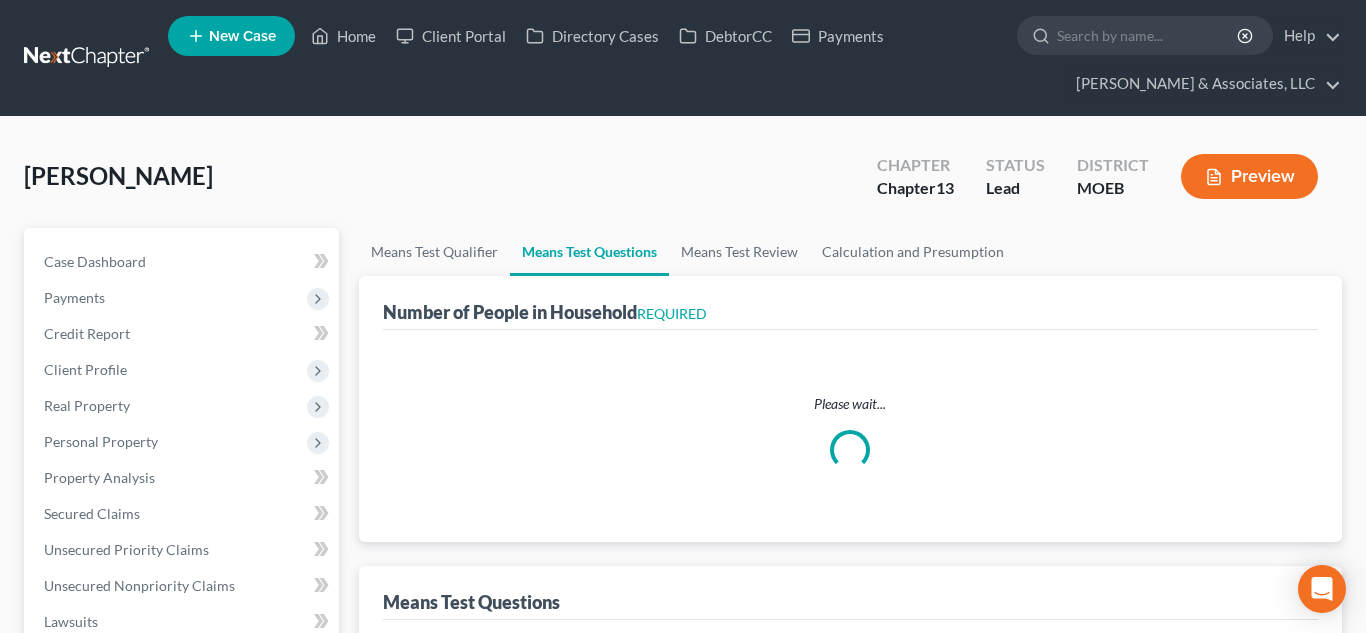 select on "0" 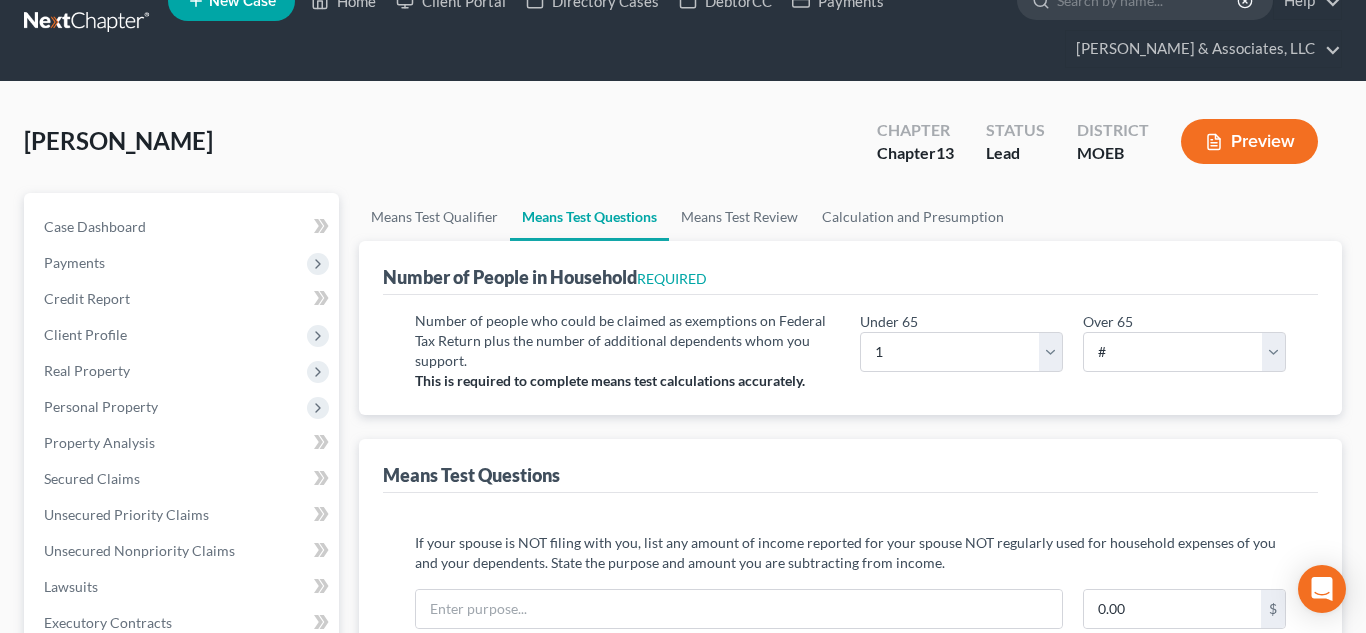 scroll, scrollTop: 37, scrollLeft: 0, axis: vertical 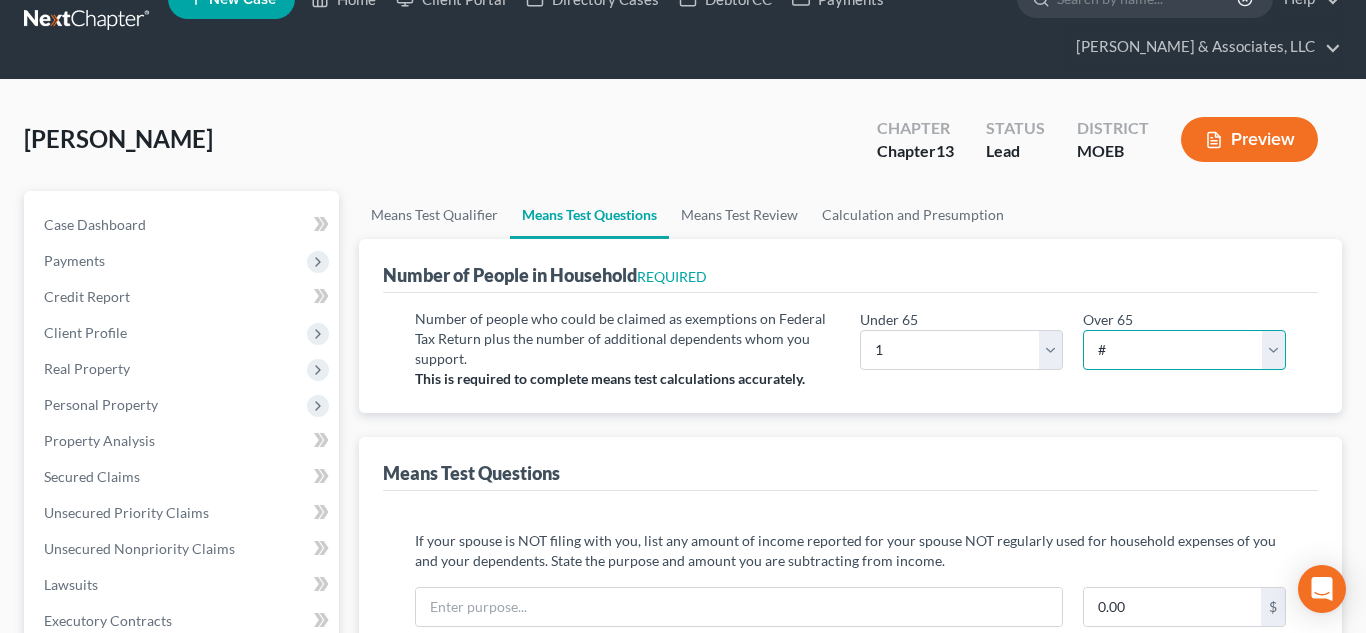 click on "# 0 1 2 3 4 5 6 7 8 9 10" at bounding box center [1184, 350] 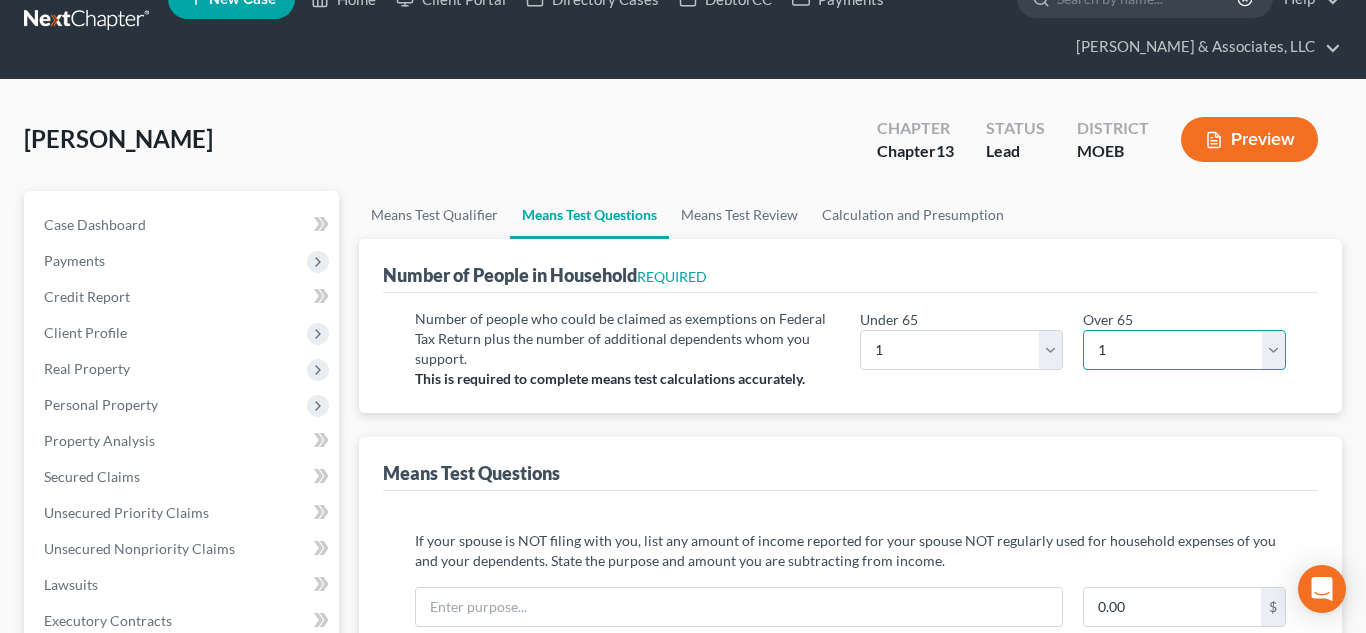 click on "# 0 1 2 3 4 5 6 7 8 9 10" at bounding box center (1184, 350) 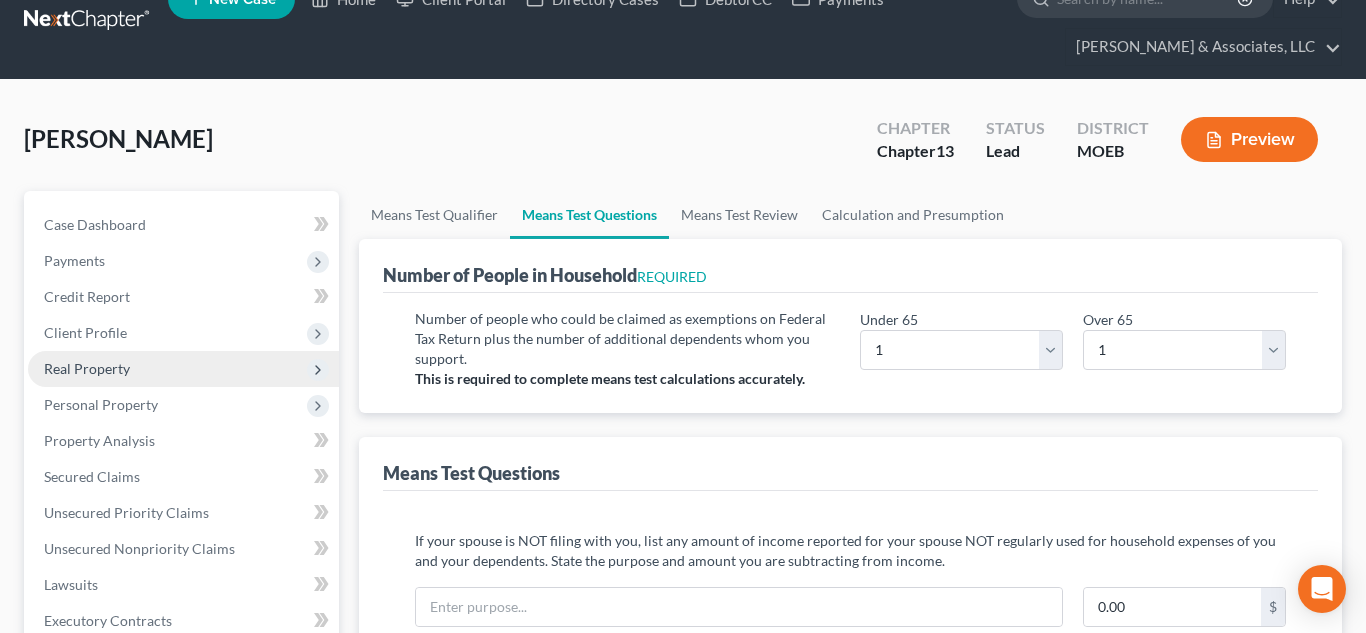 click on "Real Property" at bounding box center (183, 369) 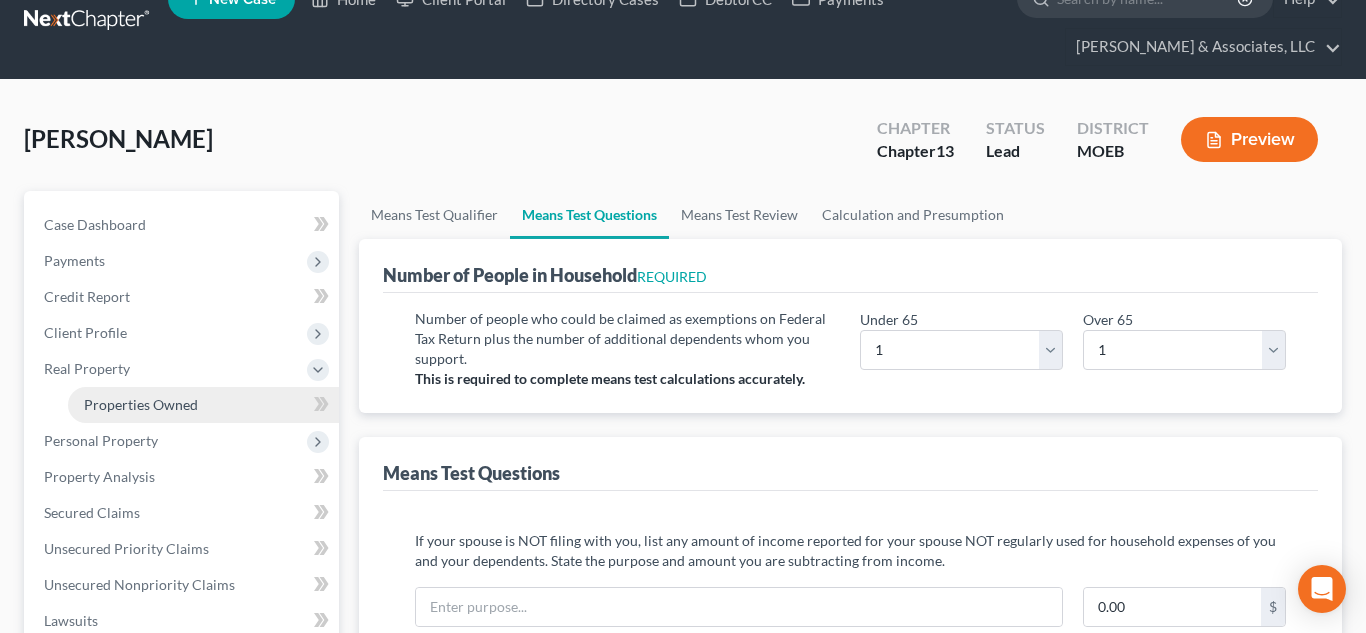 click on "Properties Owned" at bounding box center [141, 404] 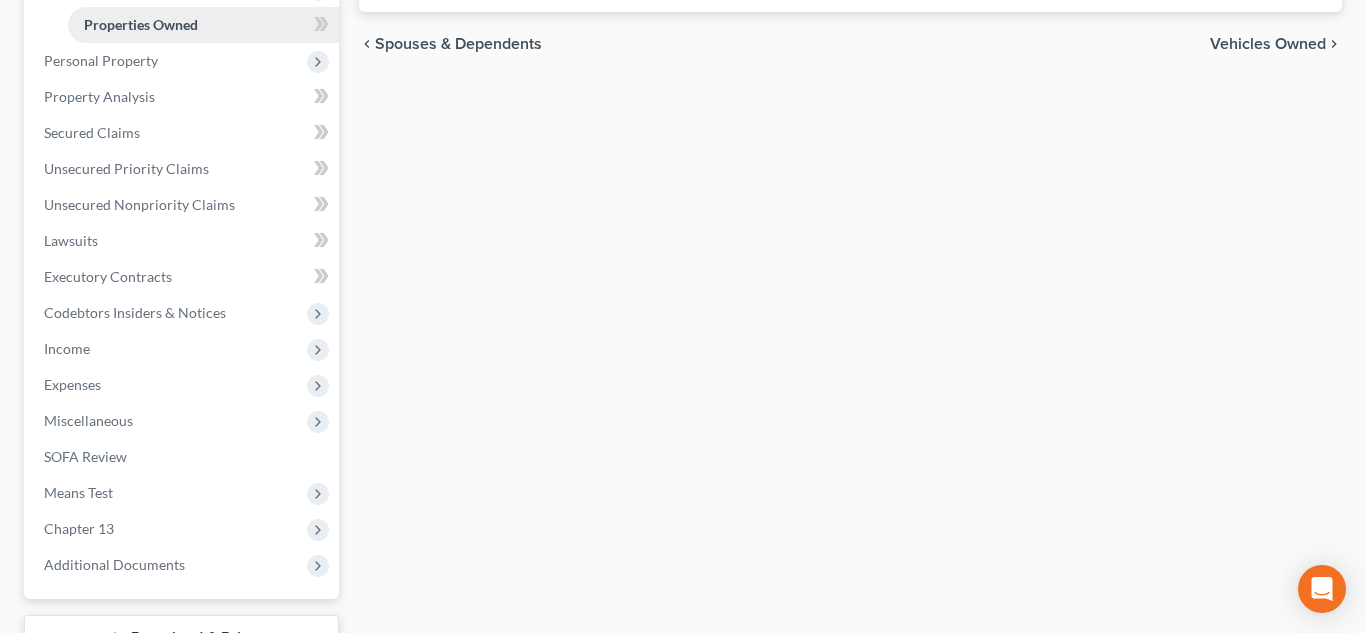 scroll, scrollTop: 574, scrollLeft: 0, axis: vertical 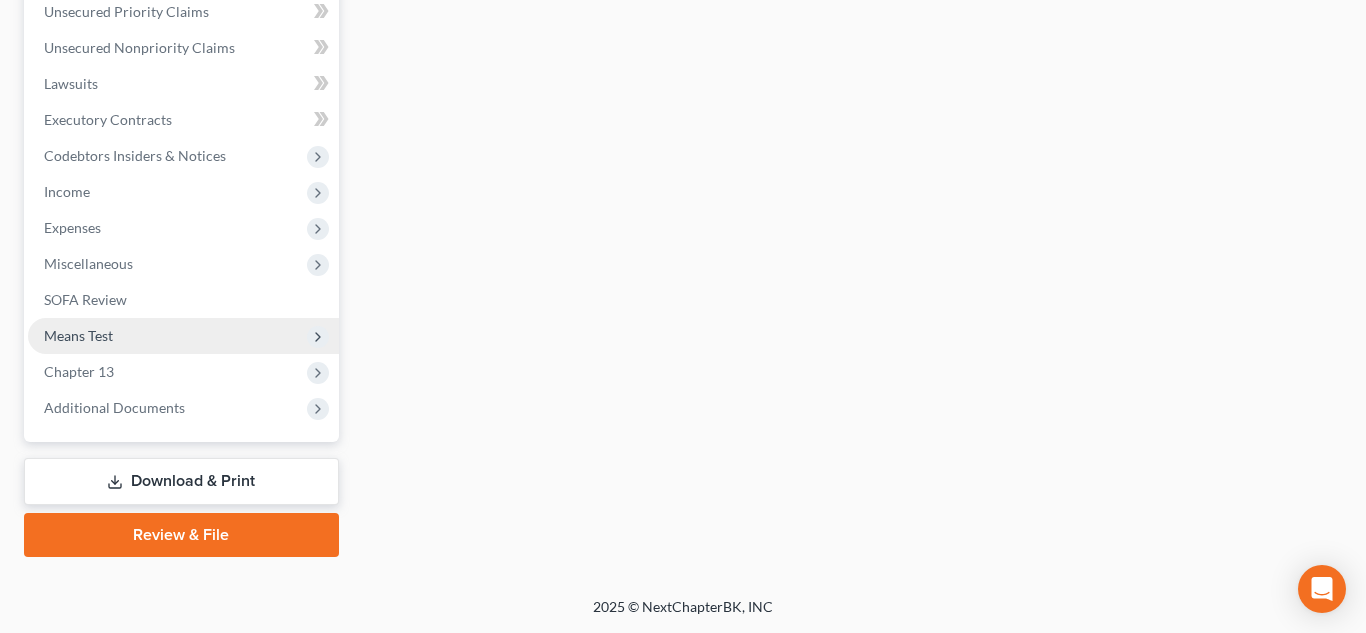 click on "Means Test" at bounding box center (78, 335) 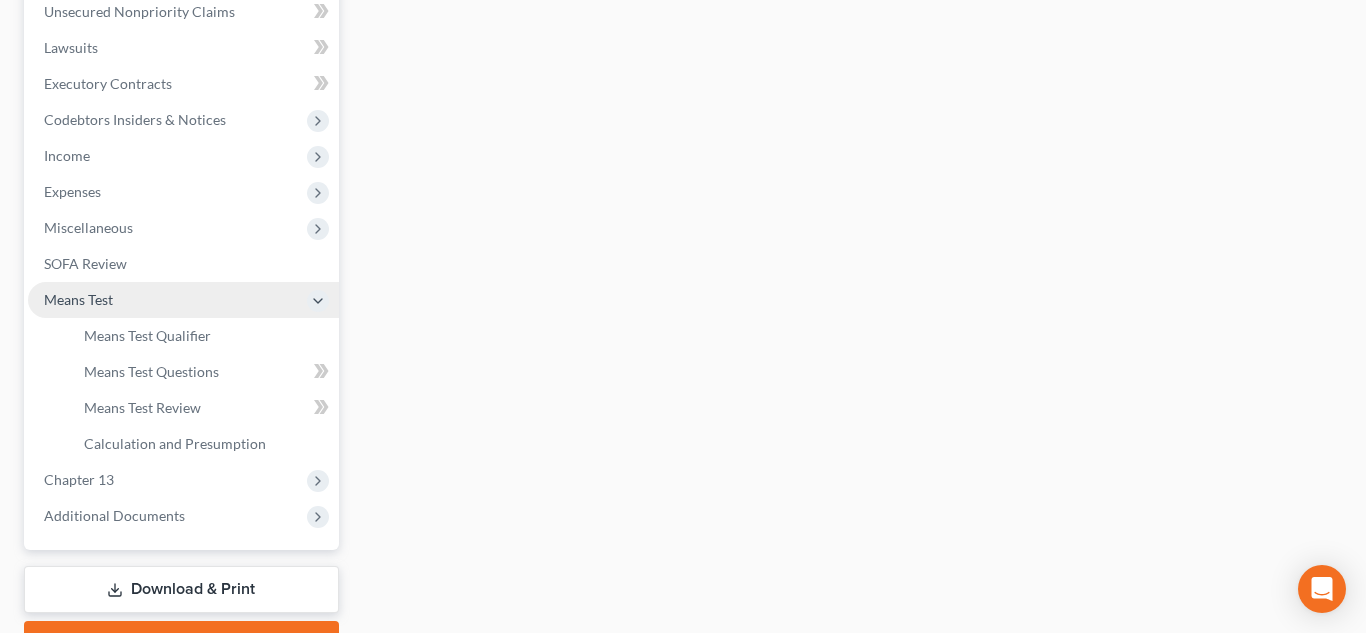 scroll, scrollTop: 538, scrollLeft: 0, axis: vertical 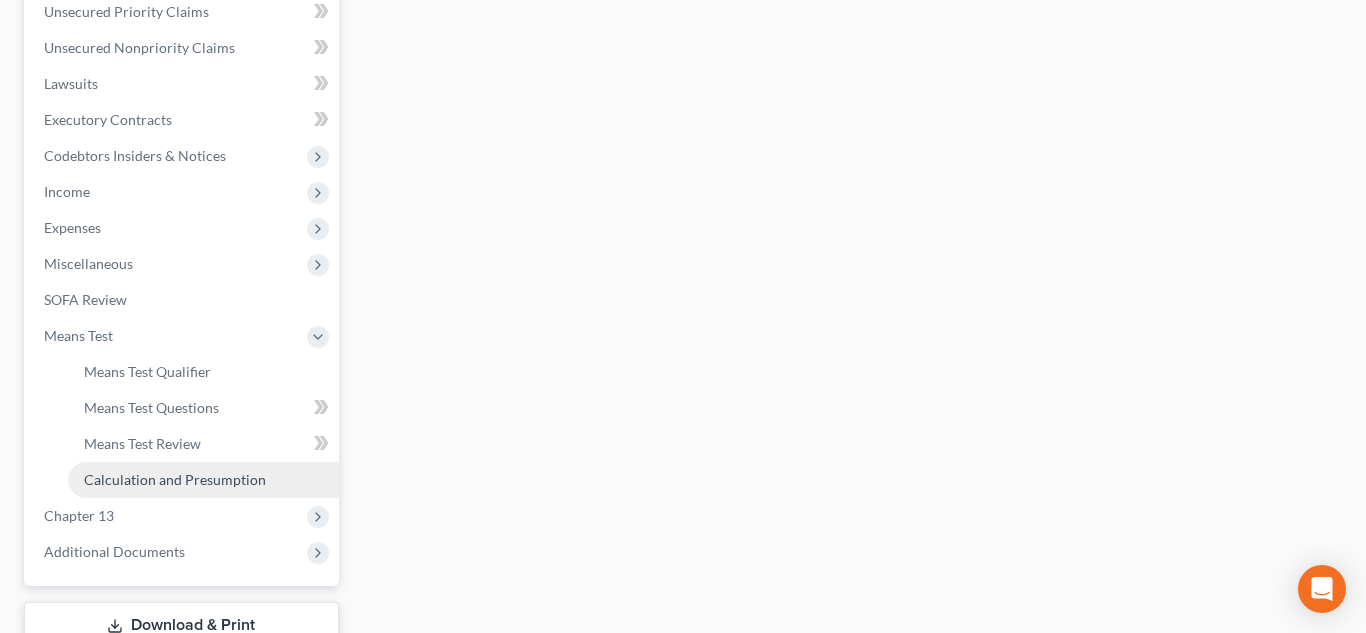 click on "Calculation and Presumption" at bounding box center [175, 479] 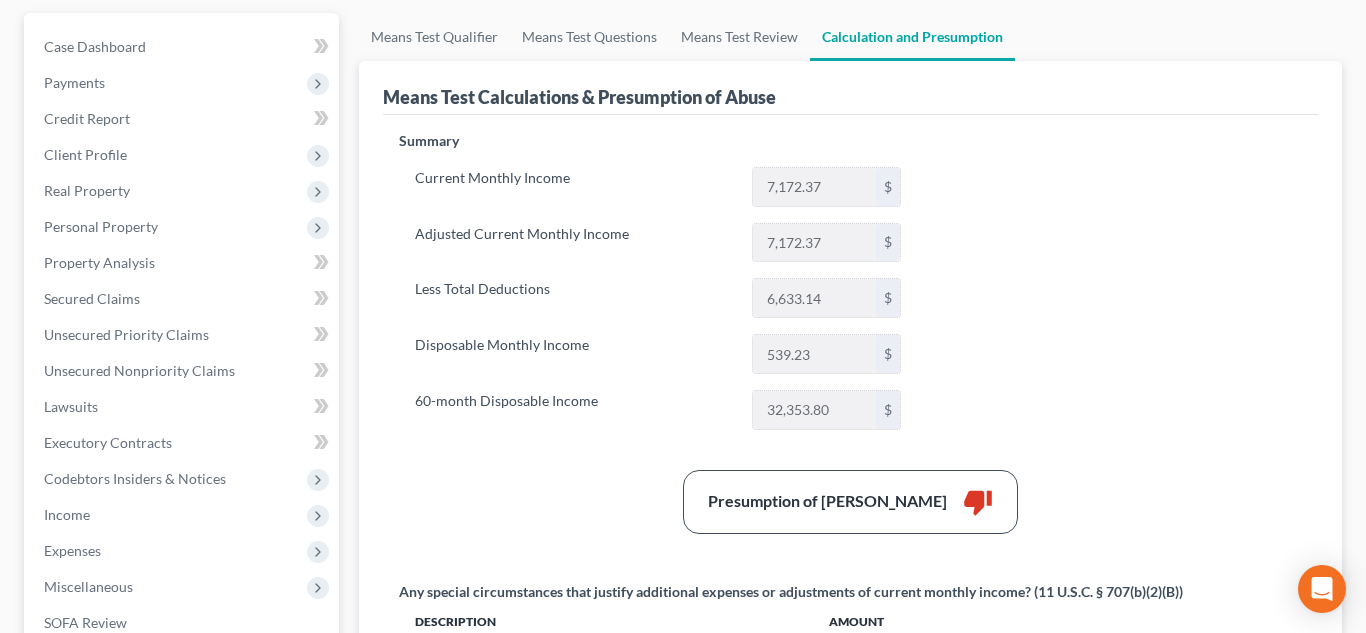 scroll, scrollTop: 216, scrollLeft: 0, axis: vertical 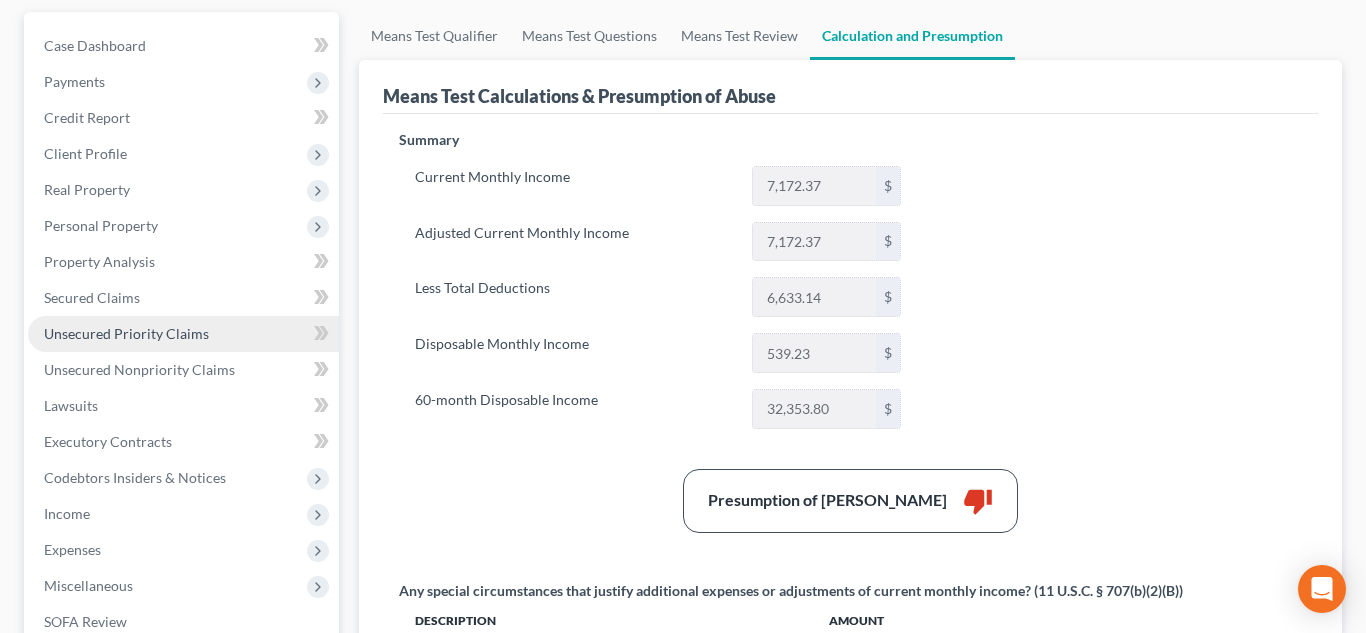 click on "Unsecured Priority Claims" at bounding box center (183, 334) 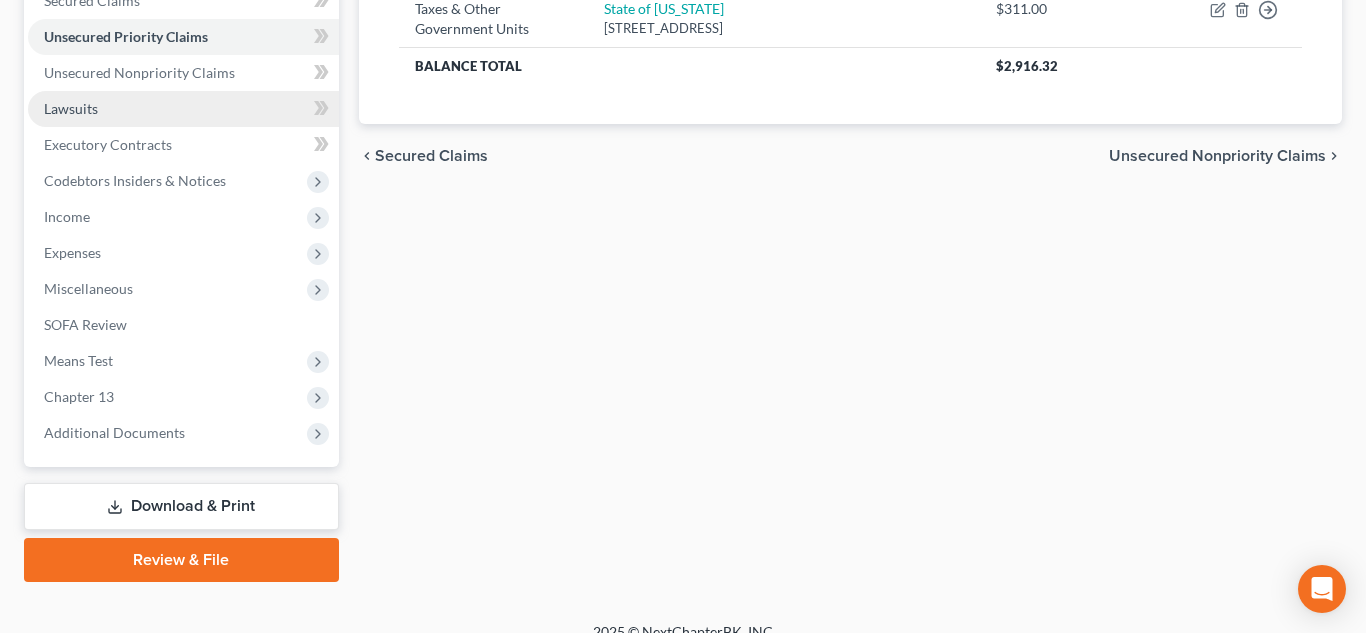 scroll, scrollTop: 538, scrollLeft: 0, axis: vertical 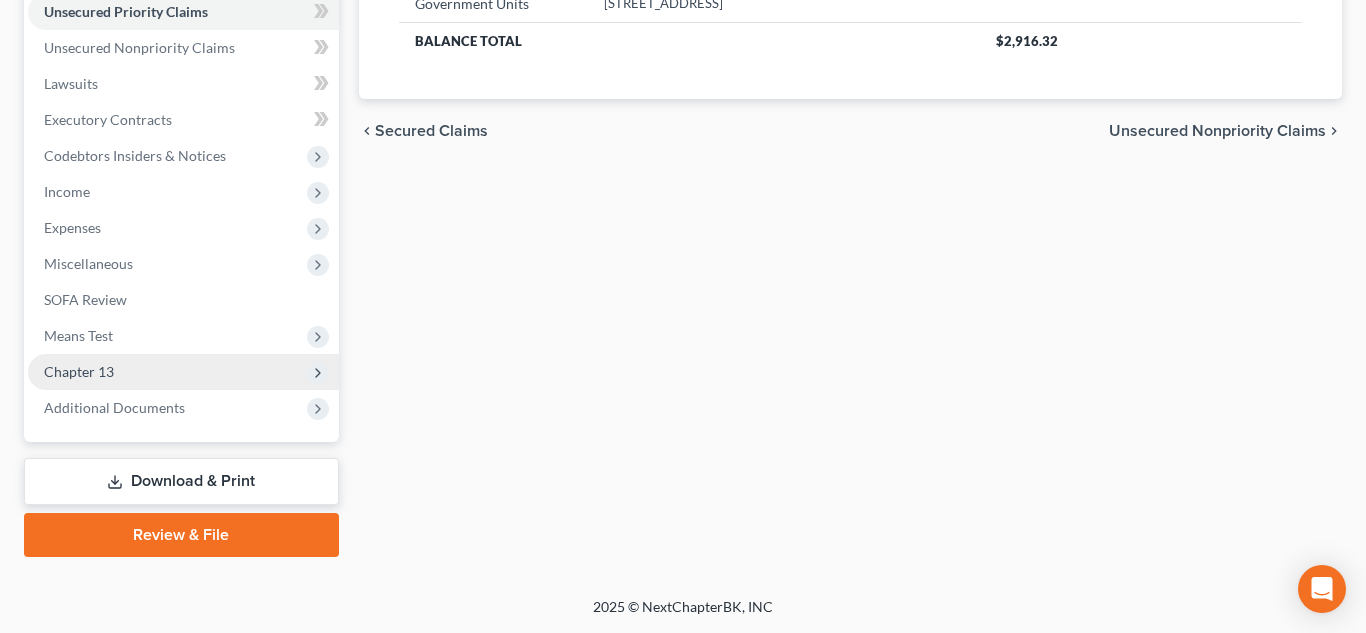 click on "Chapter 13" at bounding box center [183, 372] 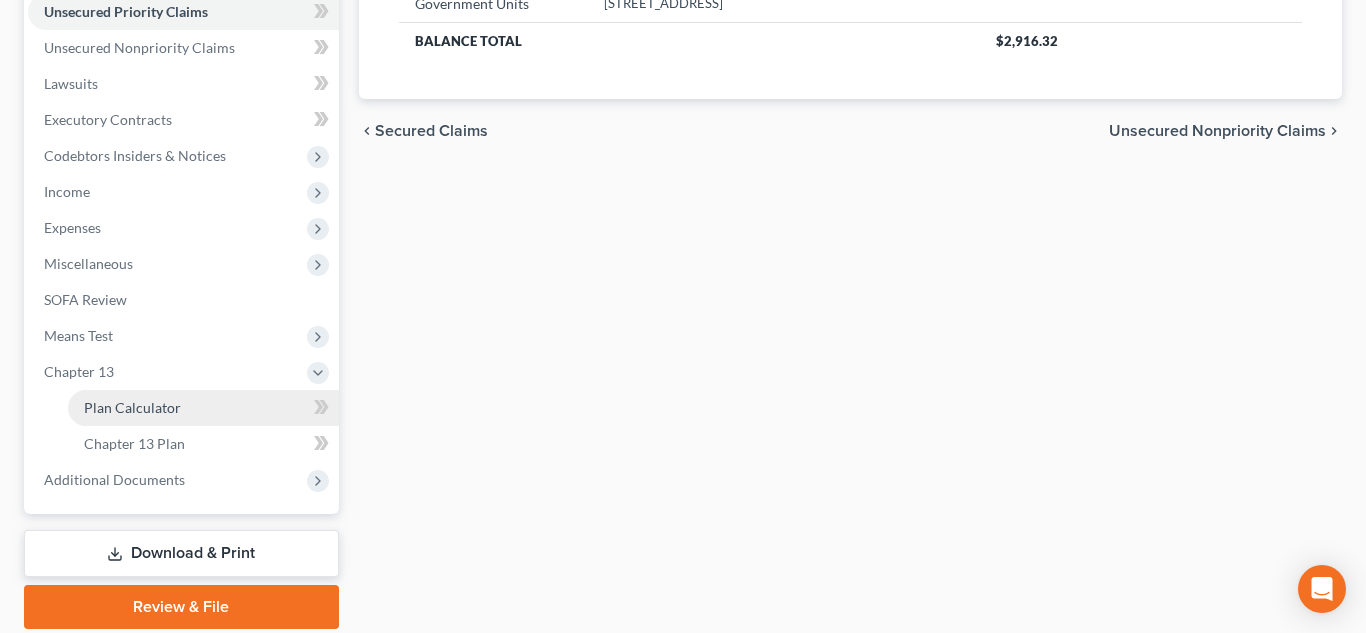 click on "Plan Calculator" at bounding box center (132, 407) 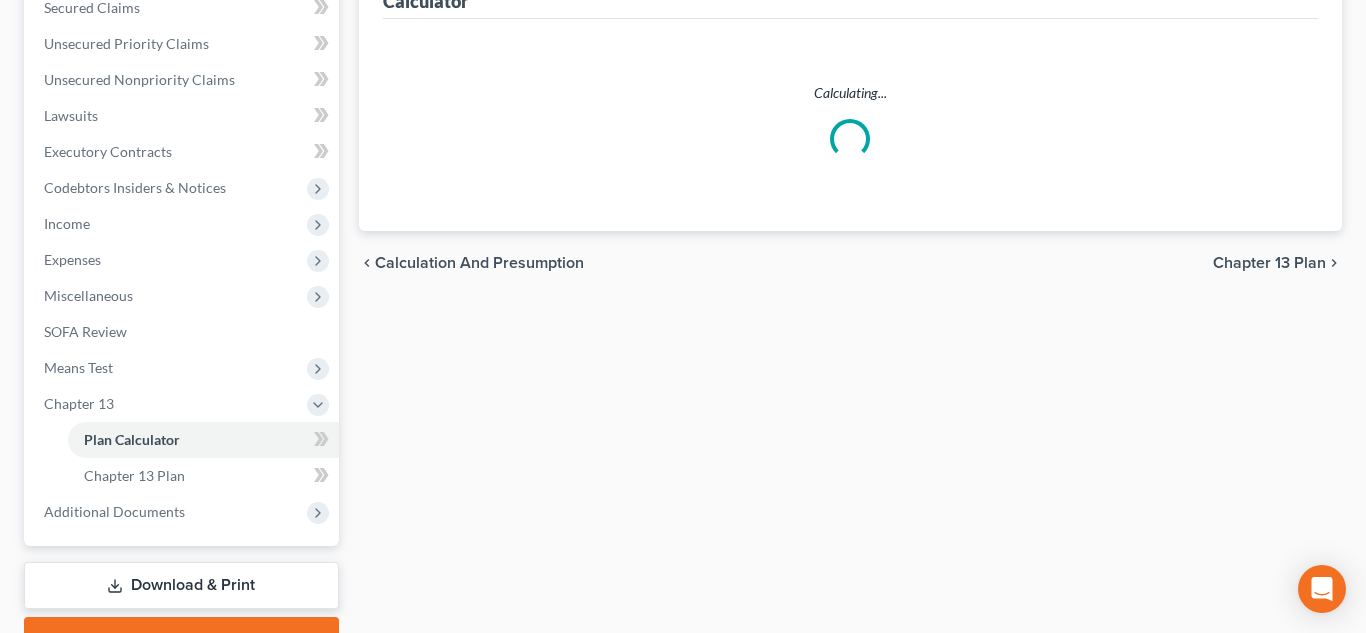 scroll, scrollTop: 0, scrollLeft: 0, axis: both 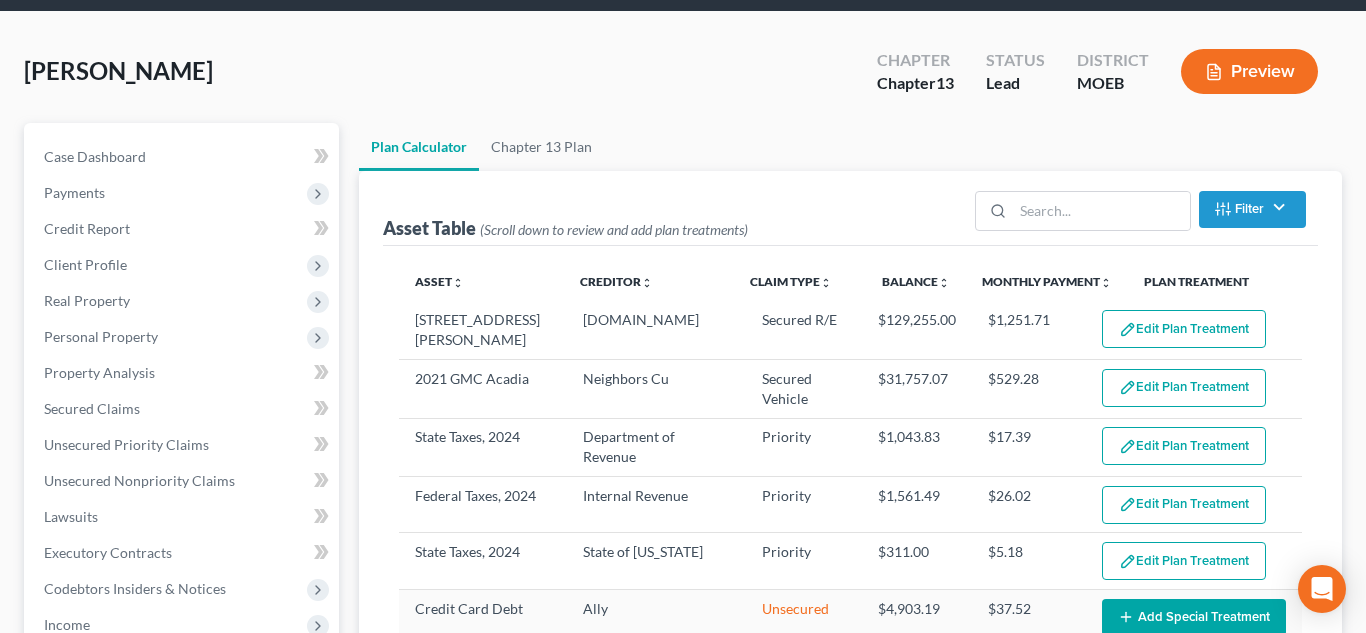 select on "59" 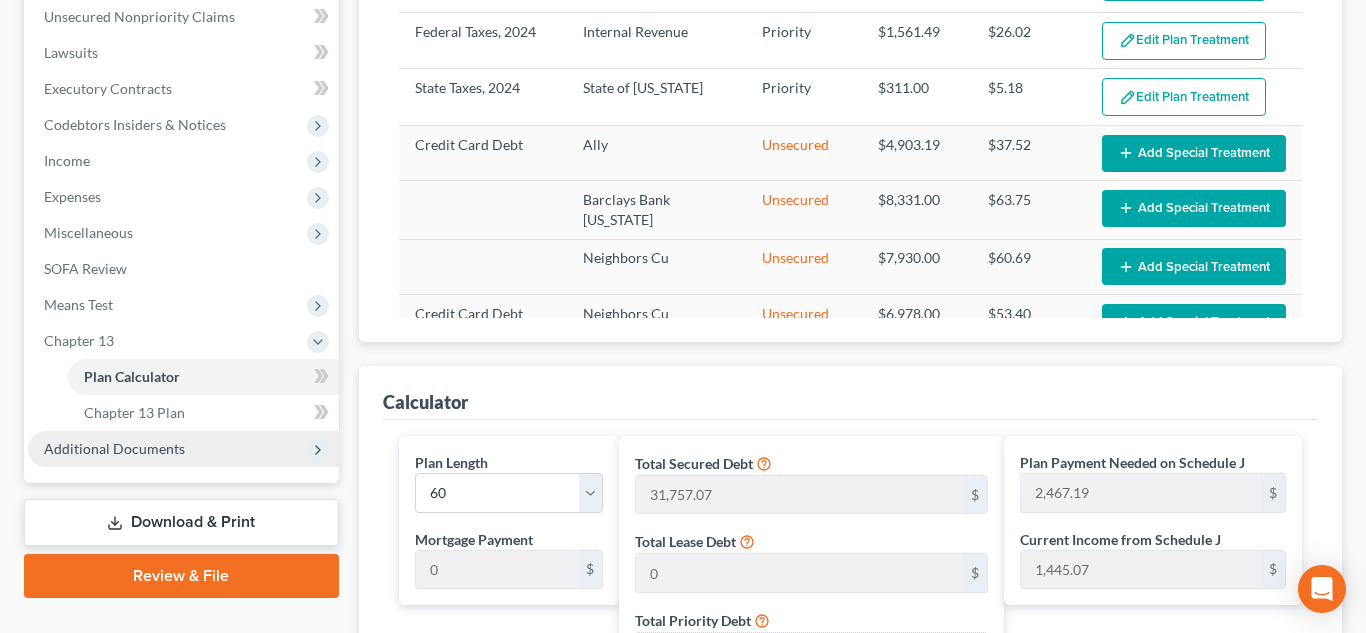 scroll, scrollTop: 571, scrollLeft: 0, axis: vertical 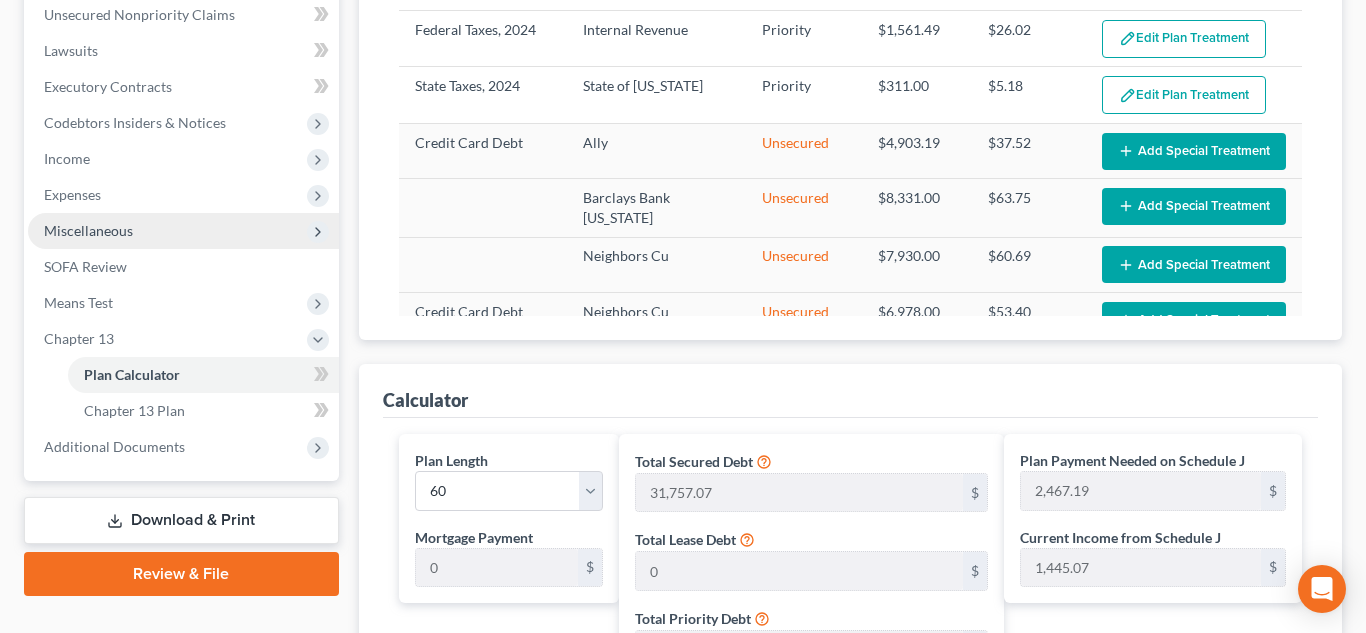 click on "Miscellaneous" at bounding box center (183, 231) 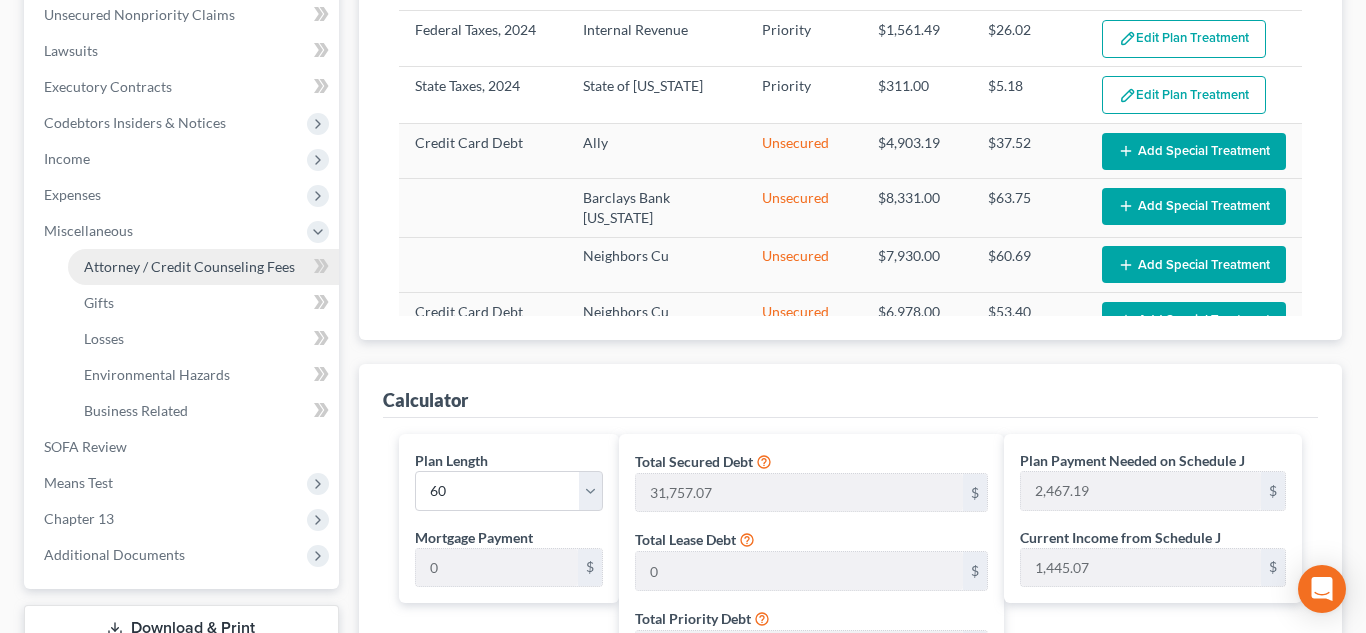 click on "Attorney / Credit Counseling Fees" at bounding box center [189, 266] 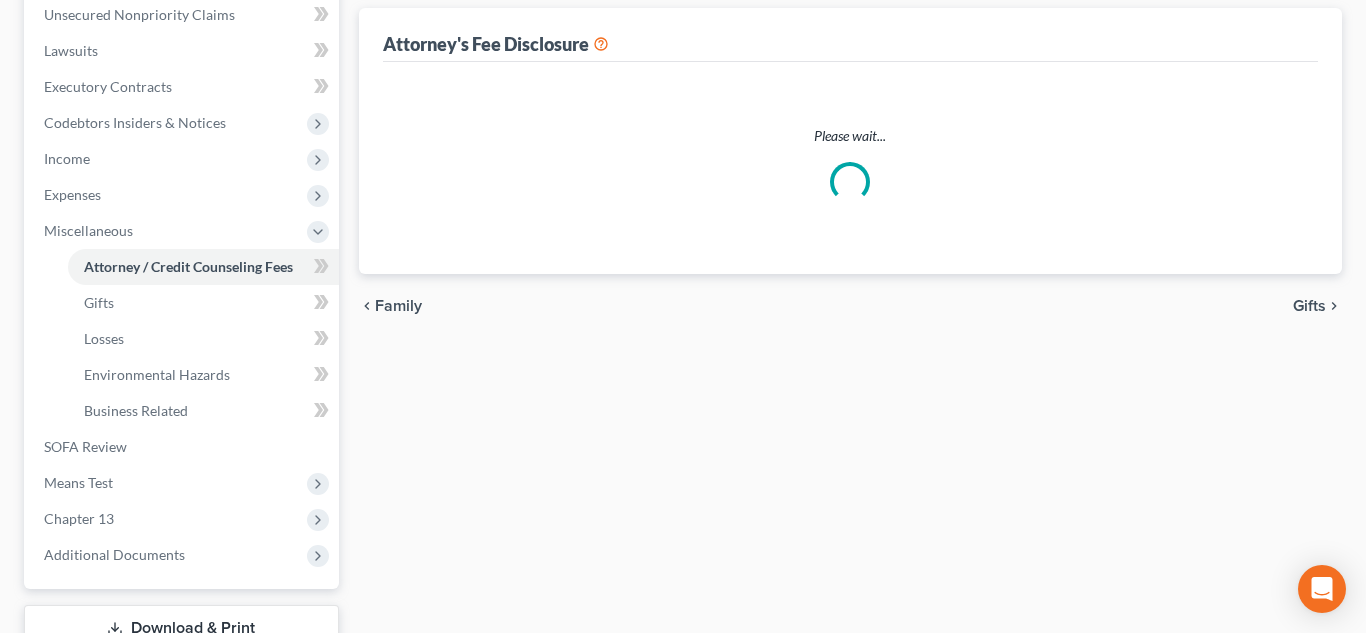 scroll, scrollTop: 553, scrollLeft: 0, axis: vertical 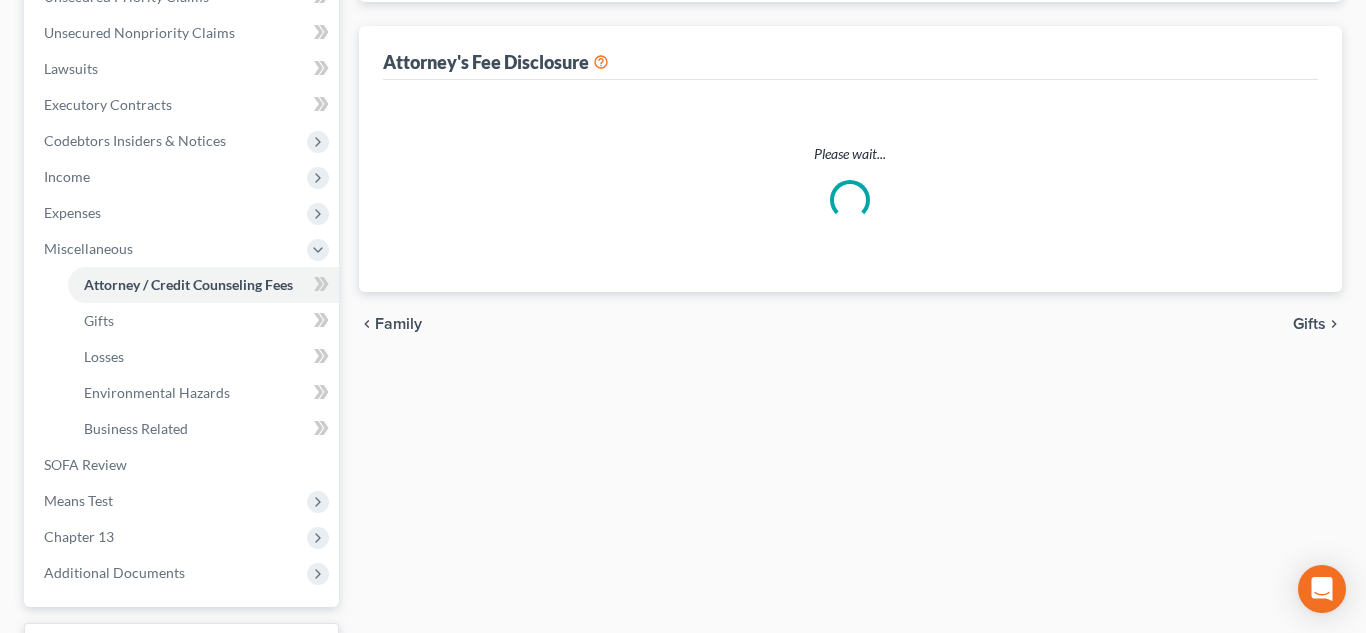 select on "0" 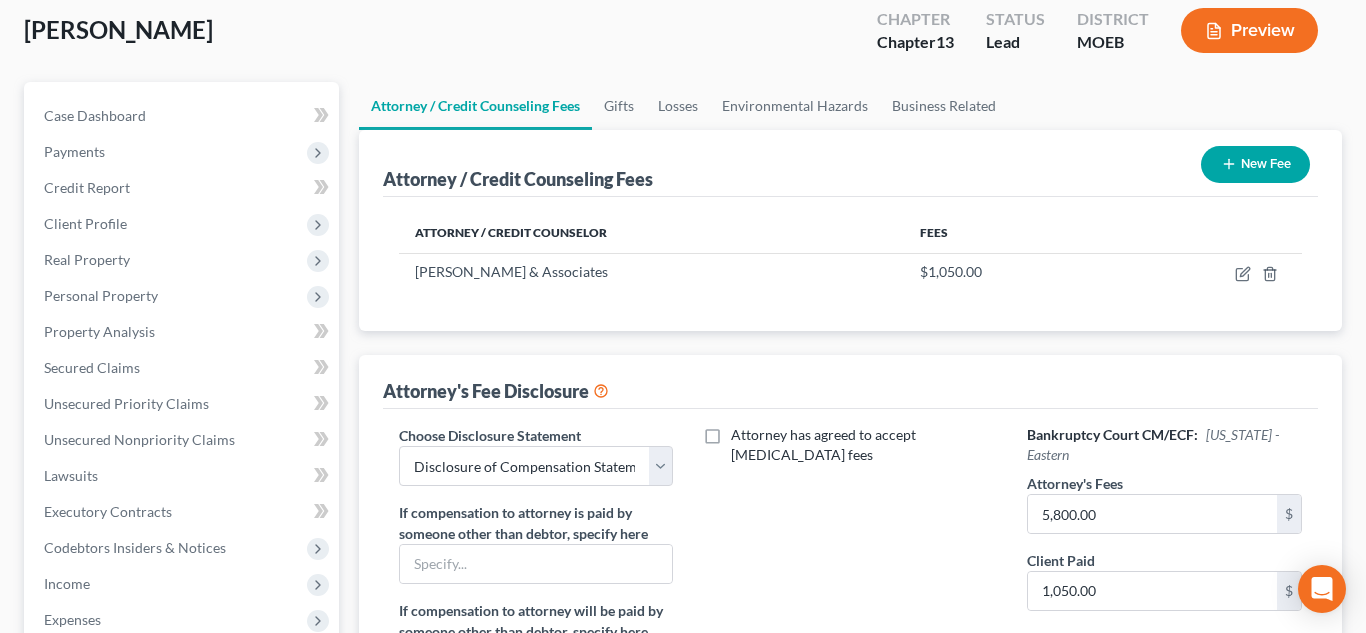 scroll, scrollTop: 147, scrollLeft: 0, axis: vertical 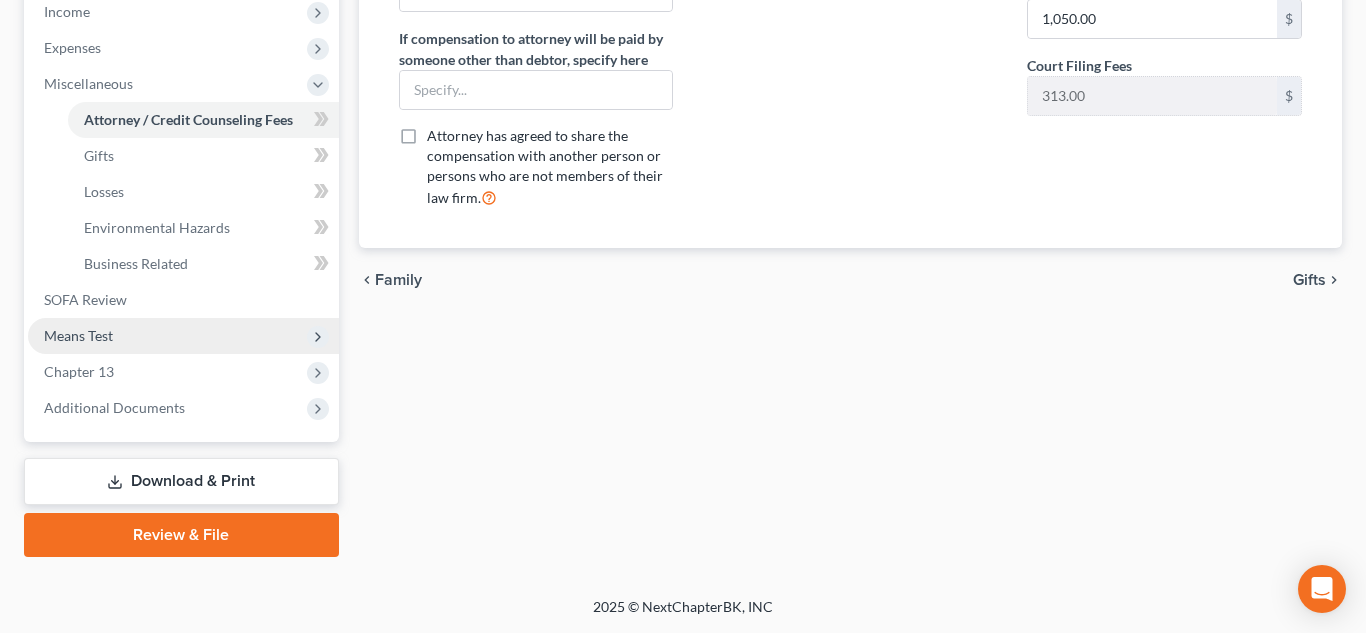 click on "Means Test" at bounding box center [183, 336] 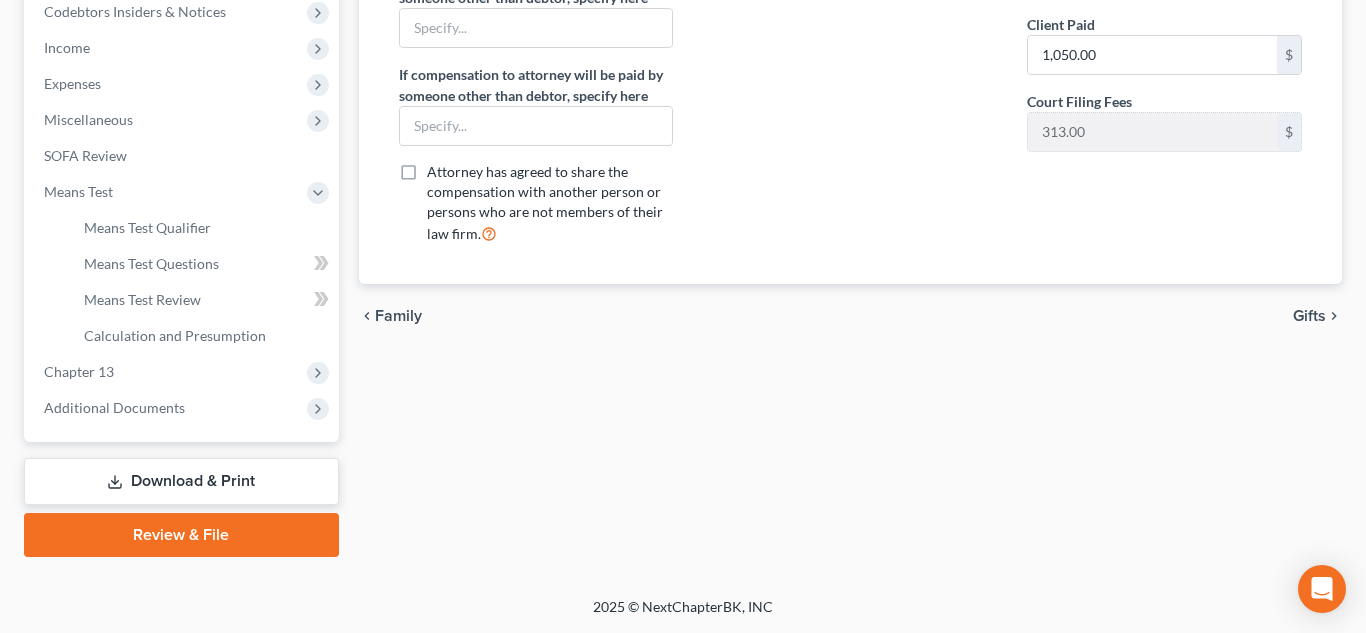 scroll, scrollTop: 682, scrollLeft: 0, axis: vertical 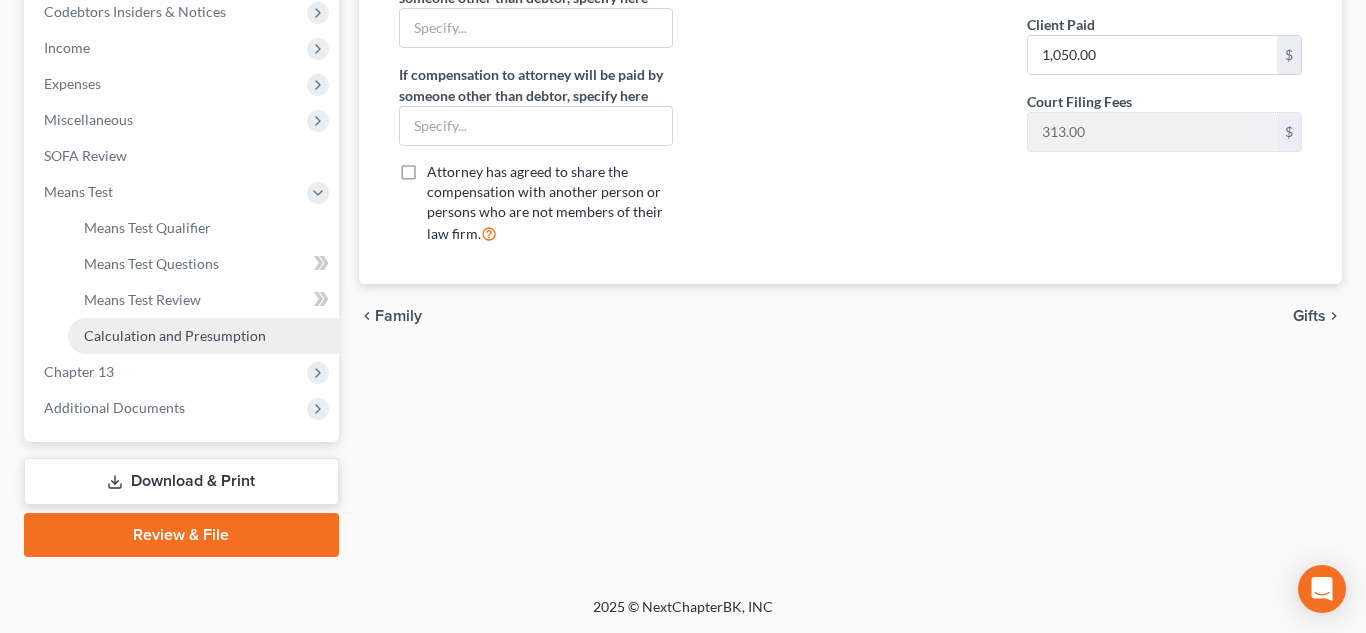 click on "Calculation and Presumption" at bounding box center [175, 335] 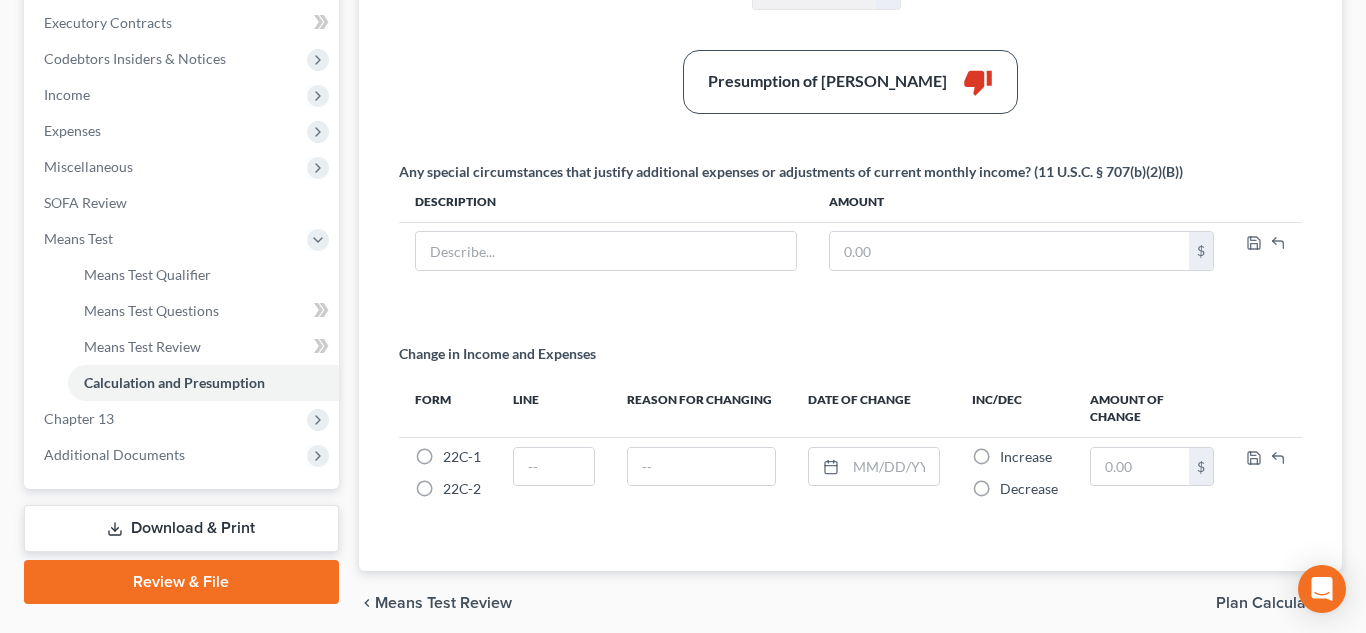 scroll, scrollTop: 713, scrollLeft: 0, axis: vertical 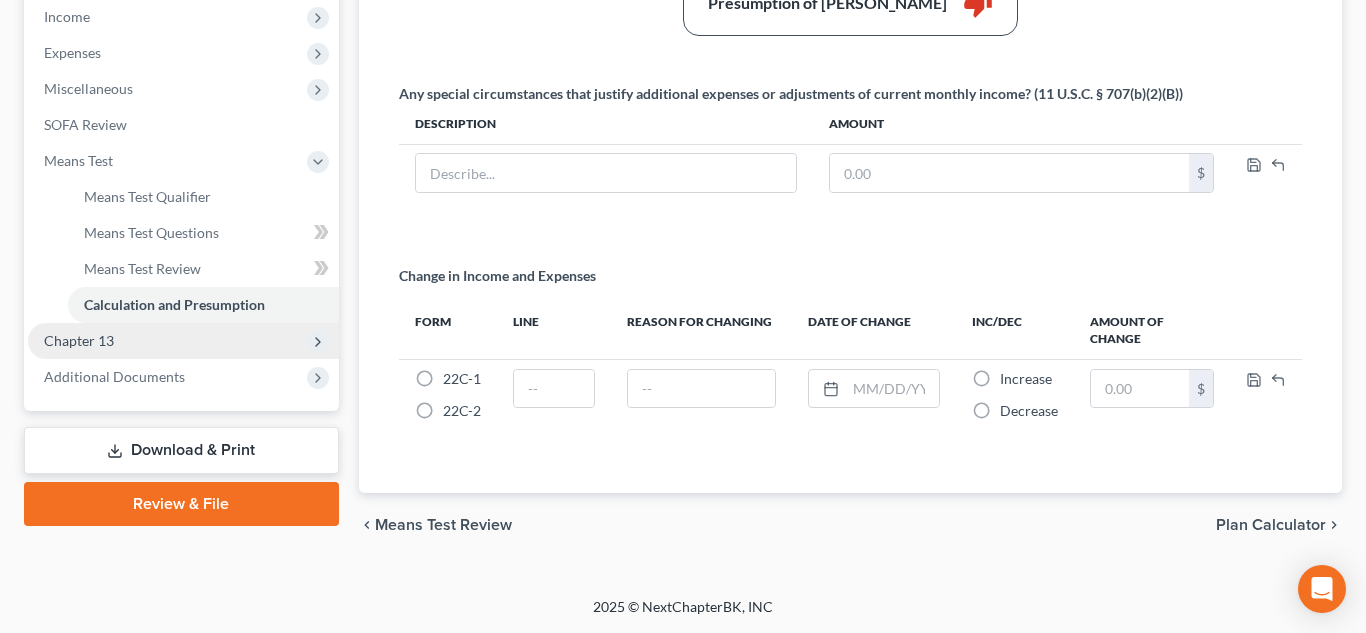 click on "Chapter 13" at bounding box center (183, 341) 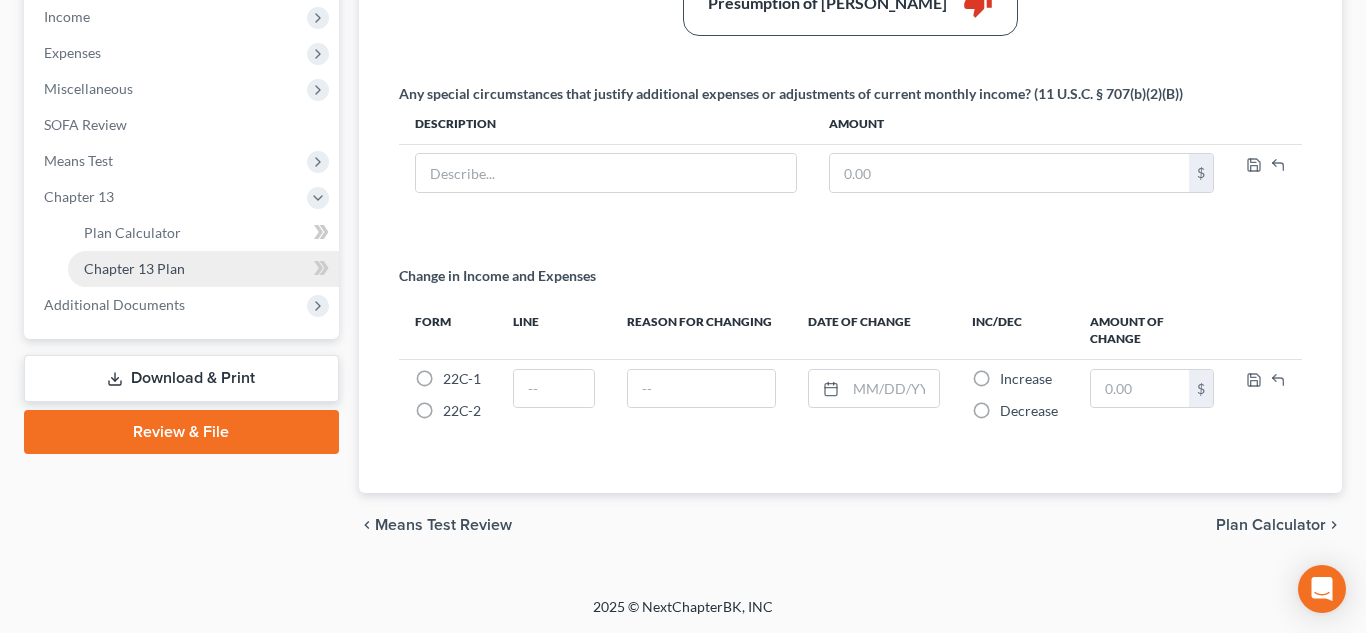 click on "Chapter 13 Plan" at bounding box center (134, 268) 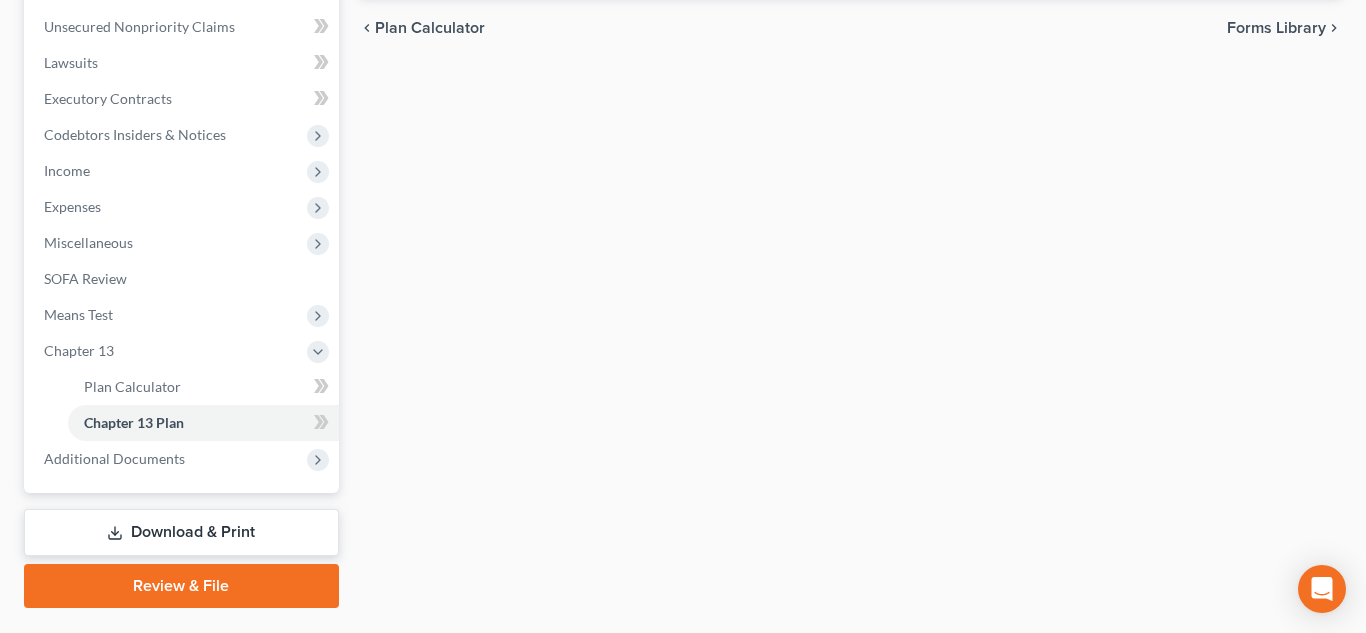 scroll, scrollTop: 0, scrollLeft: 0, axis: both 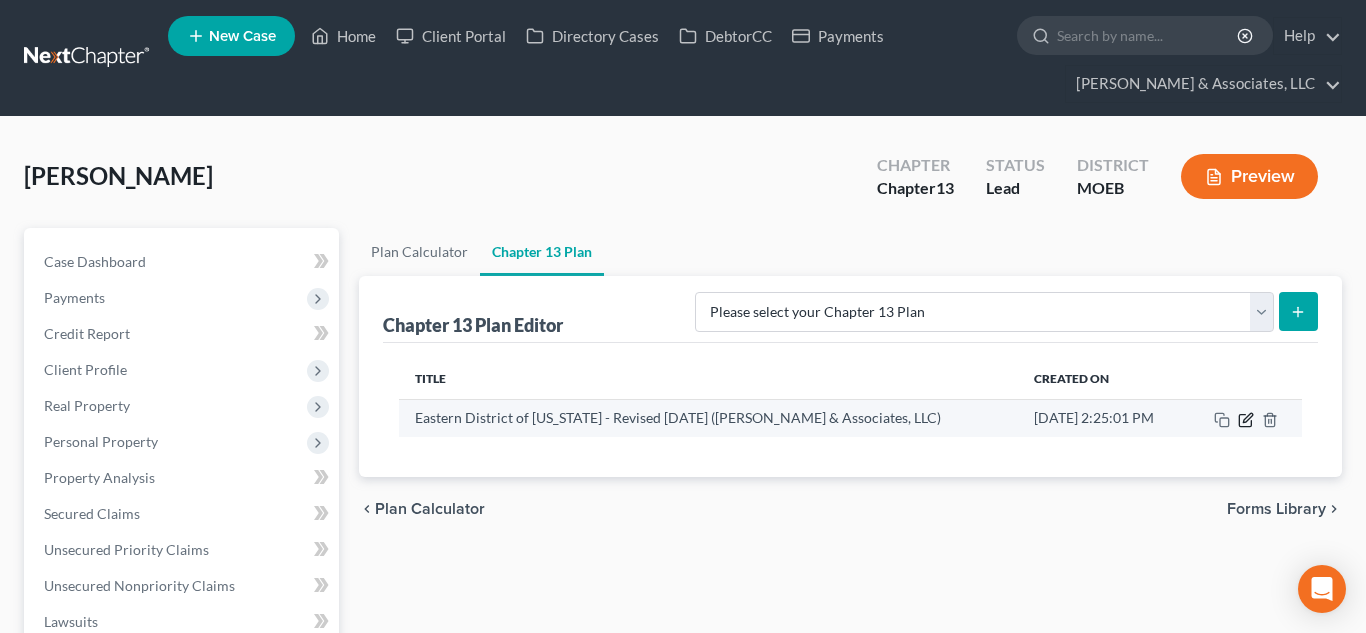 click 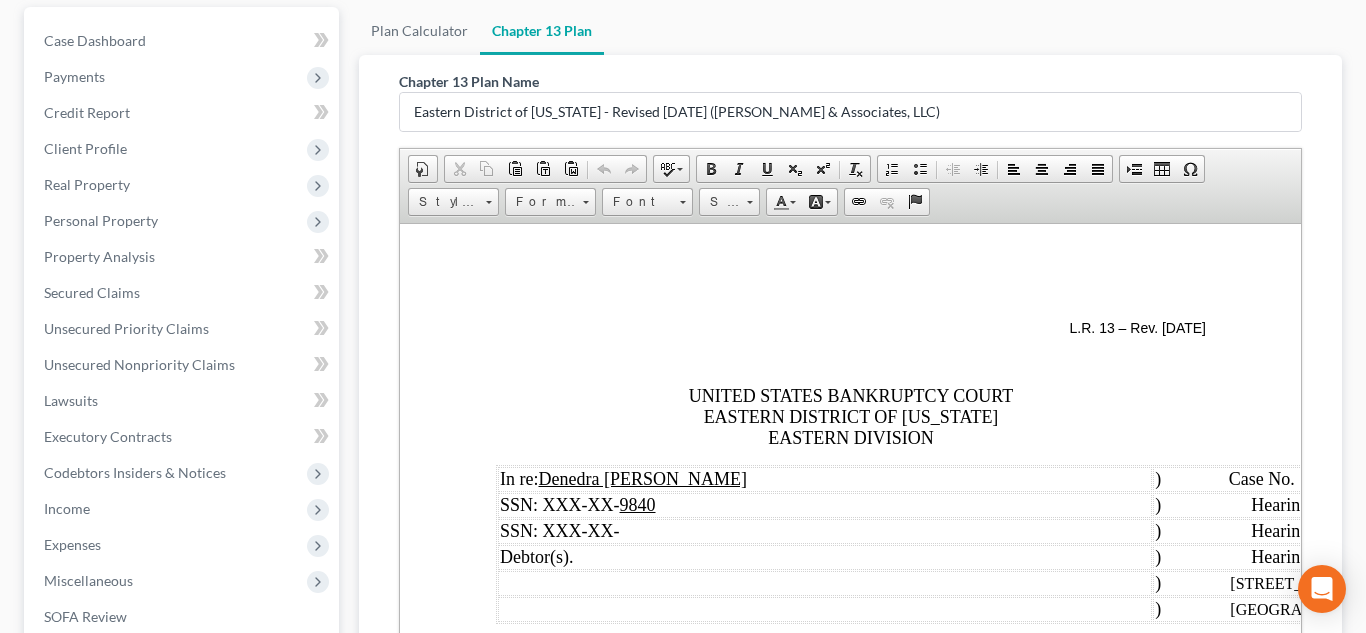 scroll, scrollTop: 250, scrollLeft: 0, axis: vertical 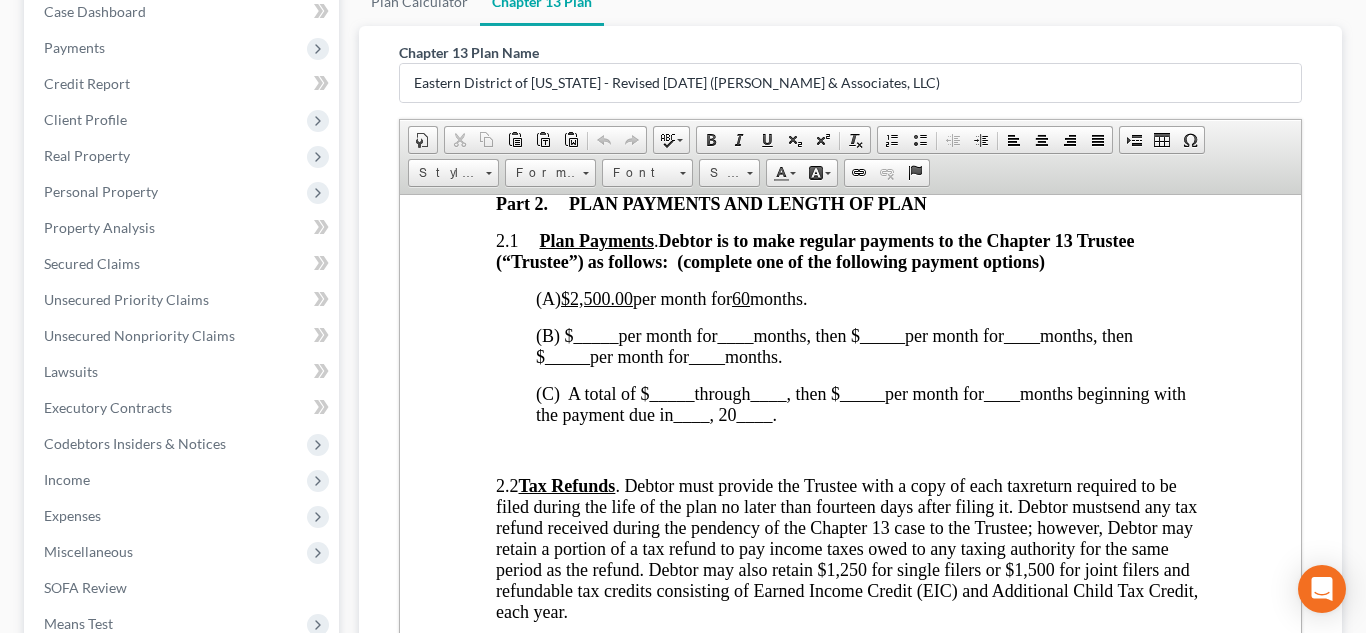 click on "$2,500.00" at bounding box center [596, 298] 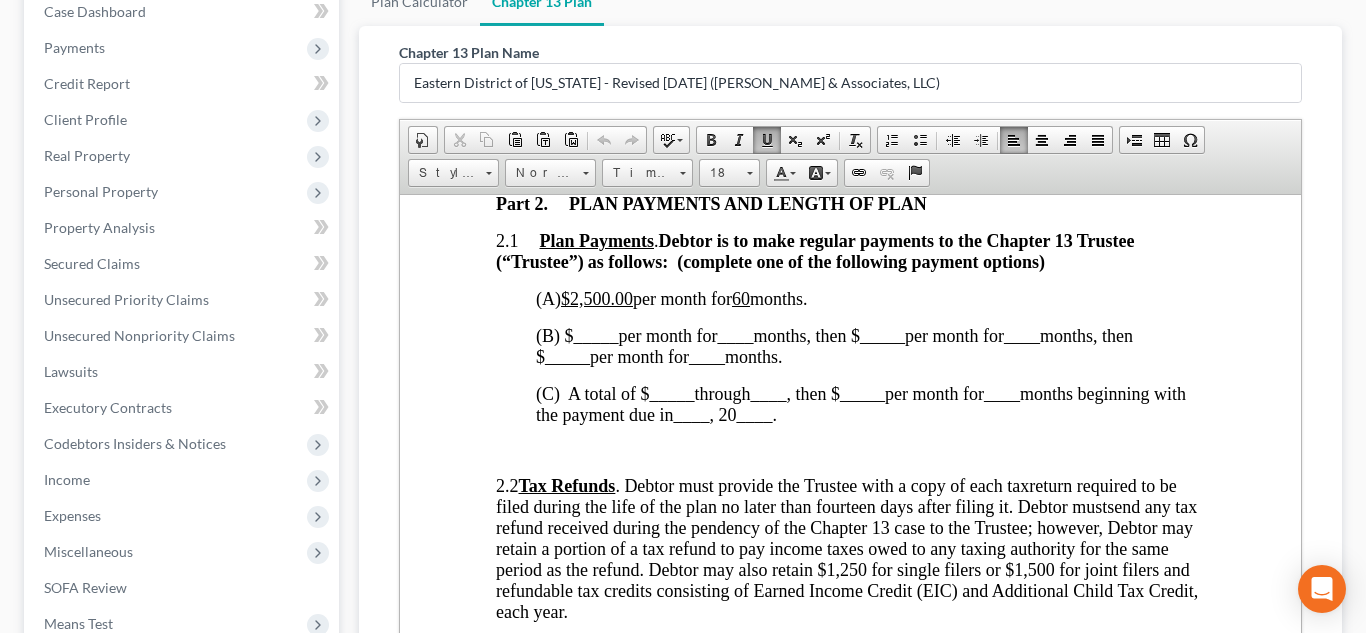 type 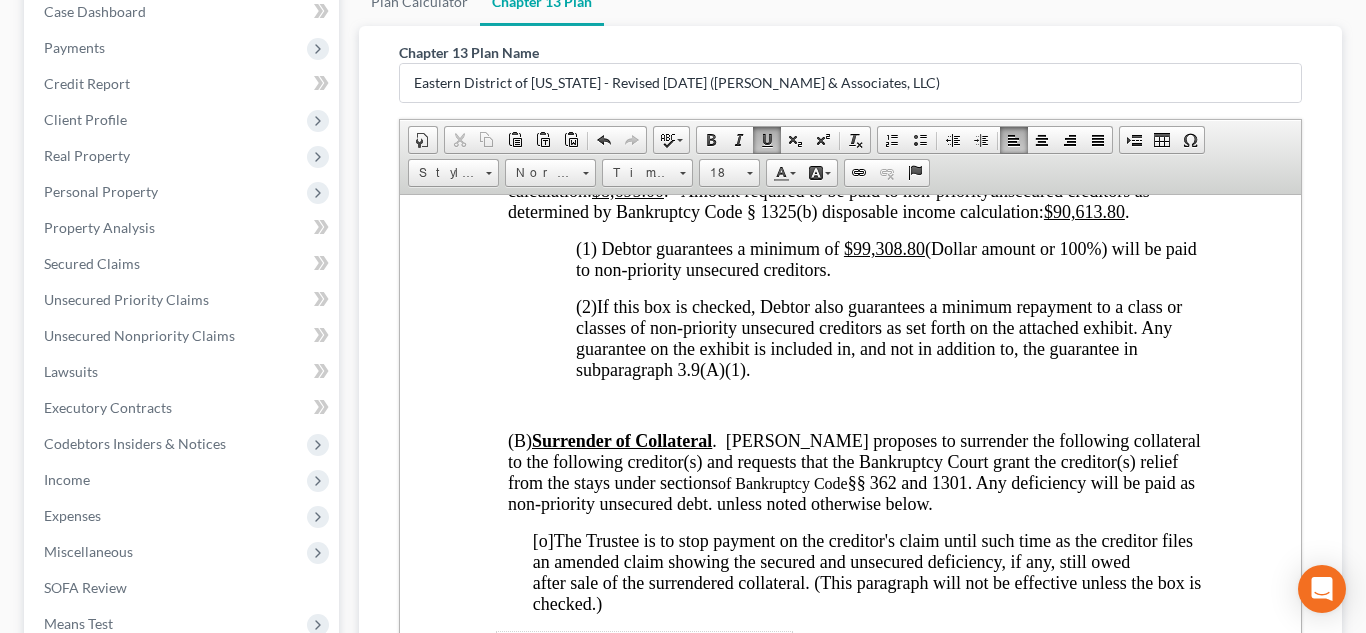 scroll, scrollTop: 5670, scrollLeft: 0, axis: vertical 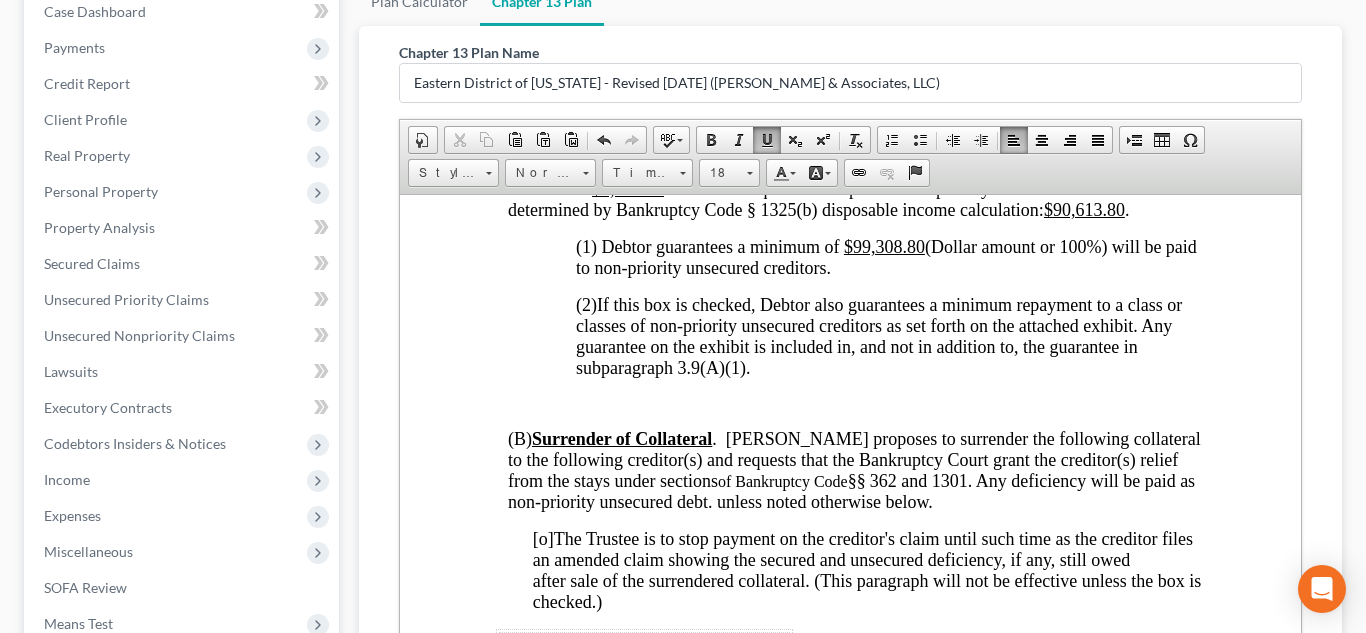 click on "$90,613.80" at bounding box center [1083, 209] 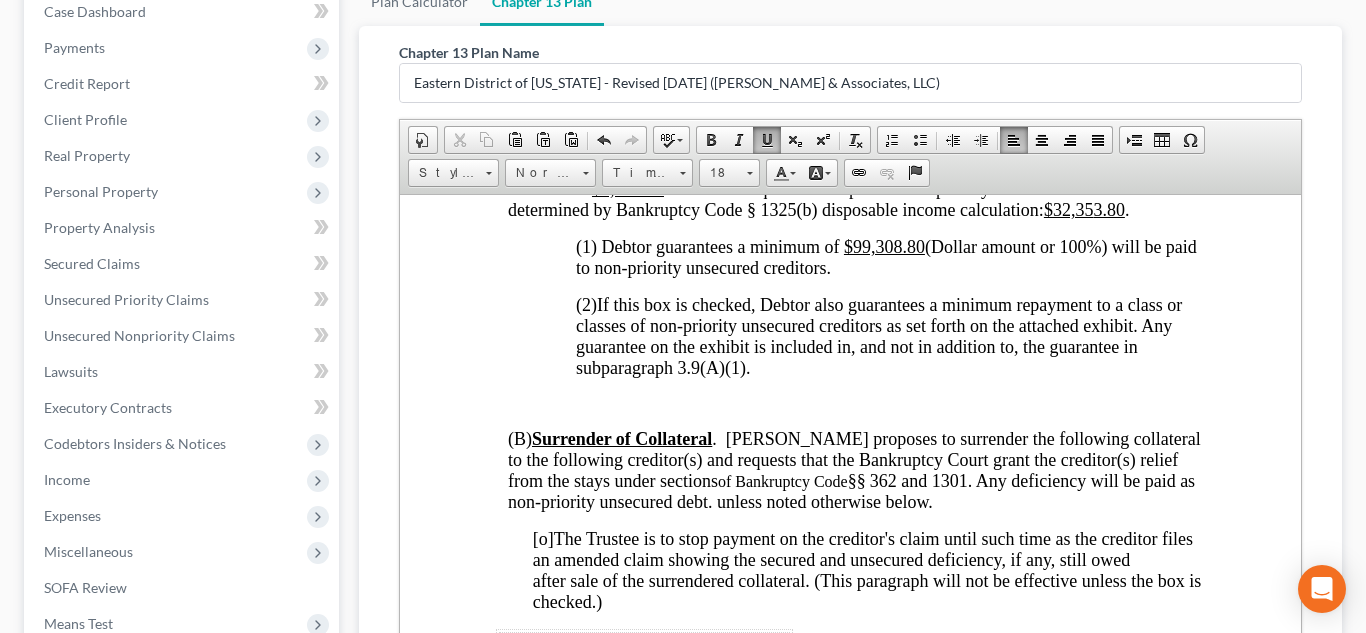 click on "$99,308.80" at bounding box center (883, 246) 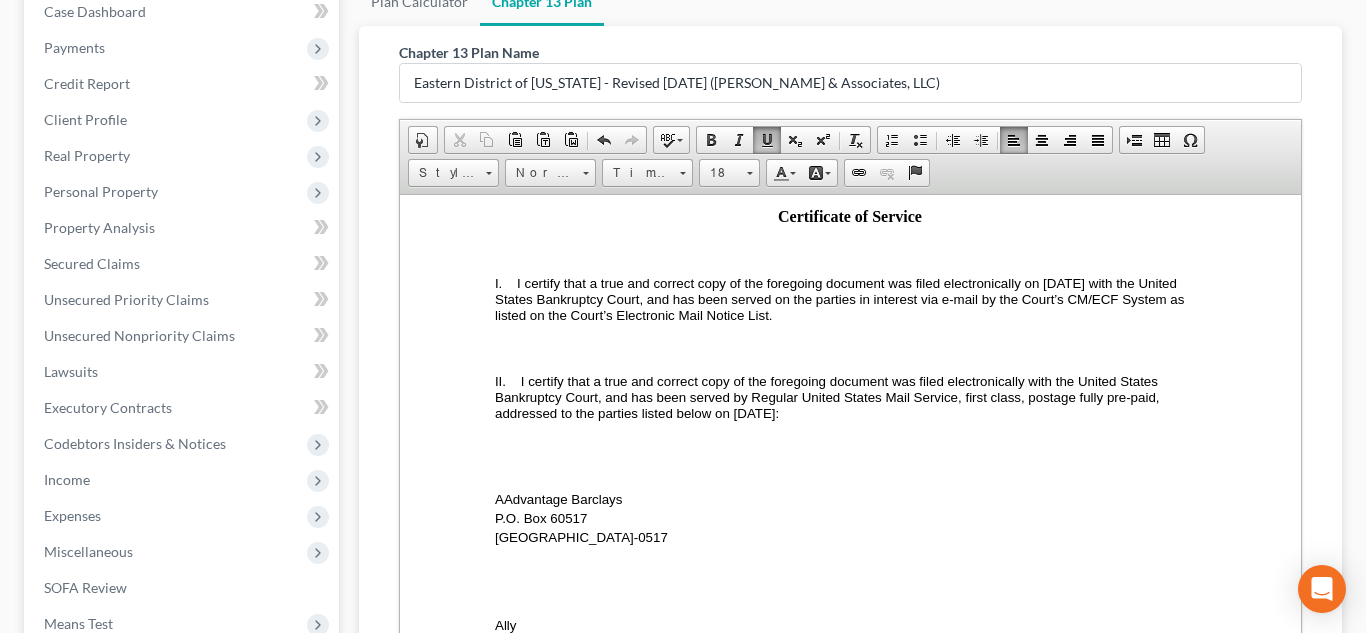 scroll, scrollTop: 8006, scrollLeft: 1, axis: both 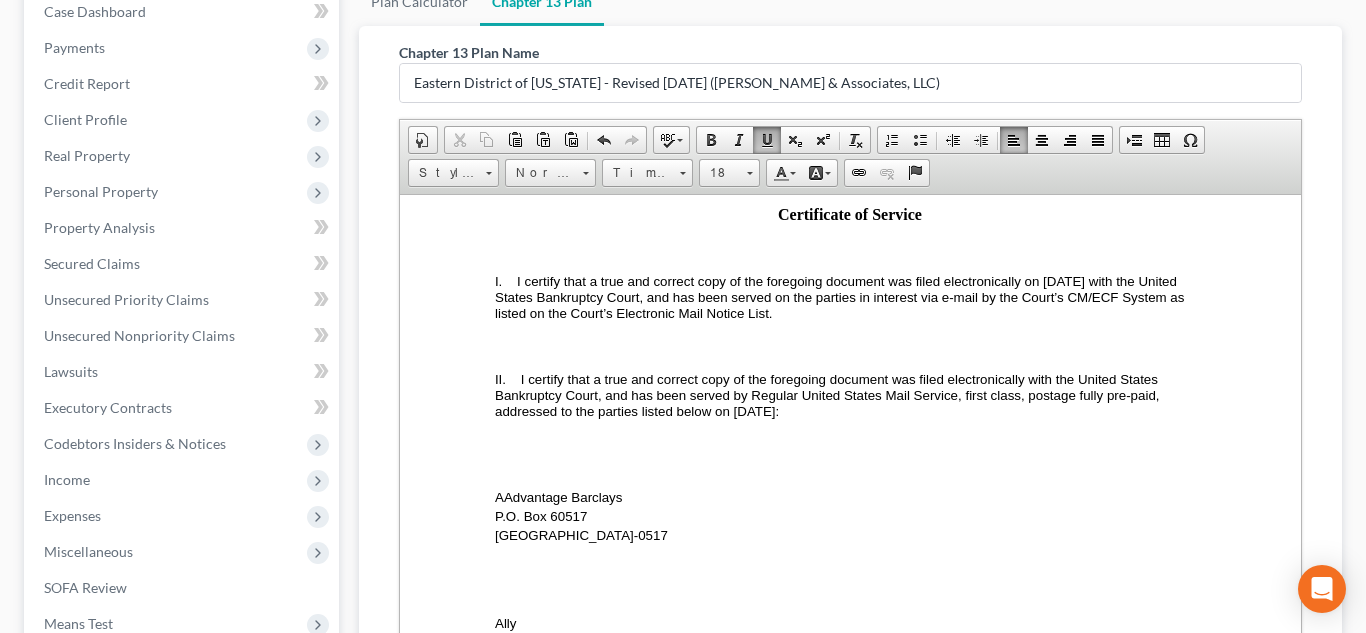 click on "I certify that a true and correct copy of the foregoing document was filed electronically on [DATE] with the United States Bankruptcy Court, and has been served on the parties in interest via e-mail by the Court’s CM/ECF System as listed on the Court’s Electronic Mail Notice List." at bounding box center [840, 296] 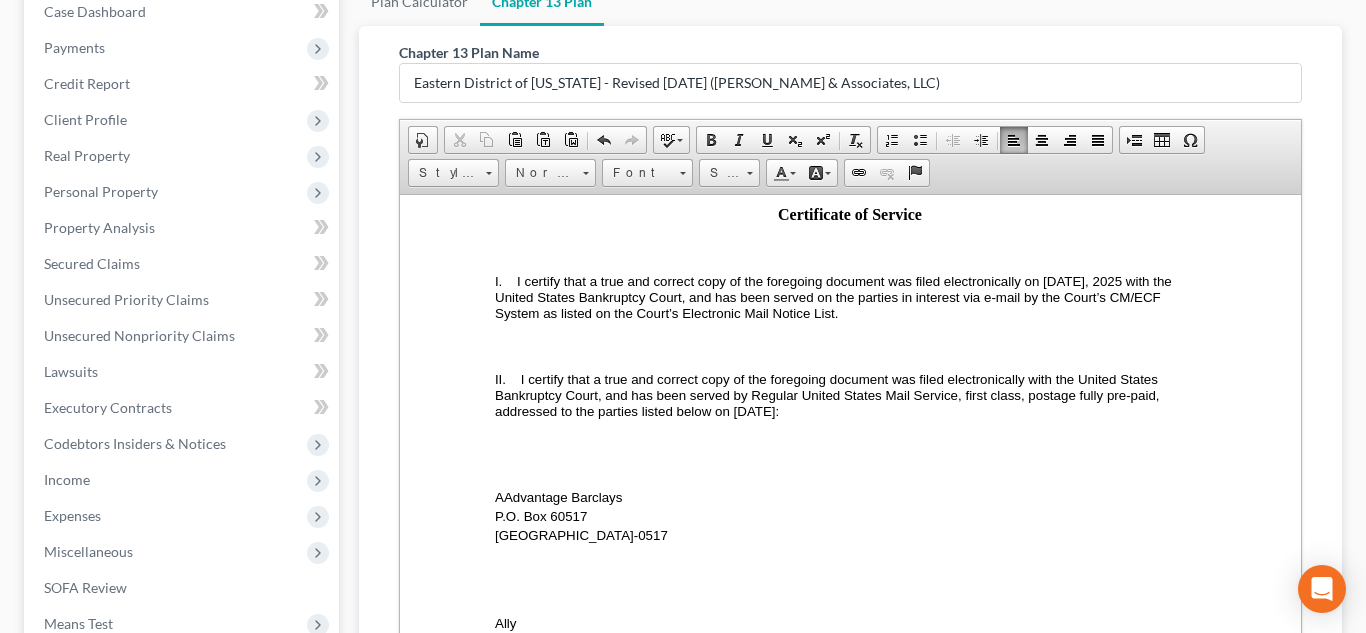 click on "I certify that a true and correct copy of the foregoing document was filed electronically with the United States Bankruptcy Court, and has been served by Regular United States Mail Service, first class, postage fully pre-paid, addressed to the parties listed below on [DATE]:" at bounding box center (834, 296) 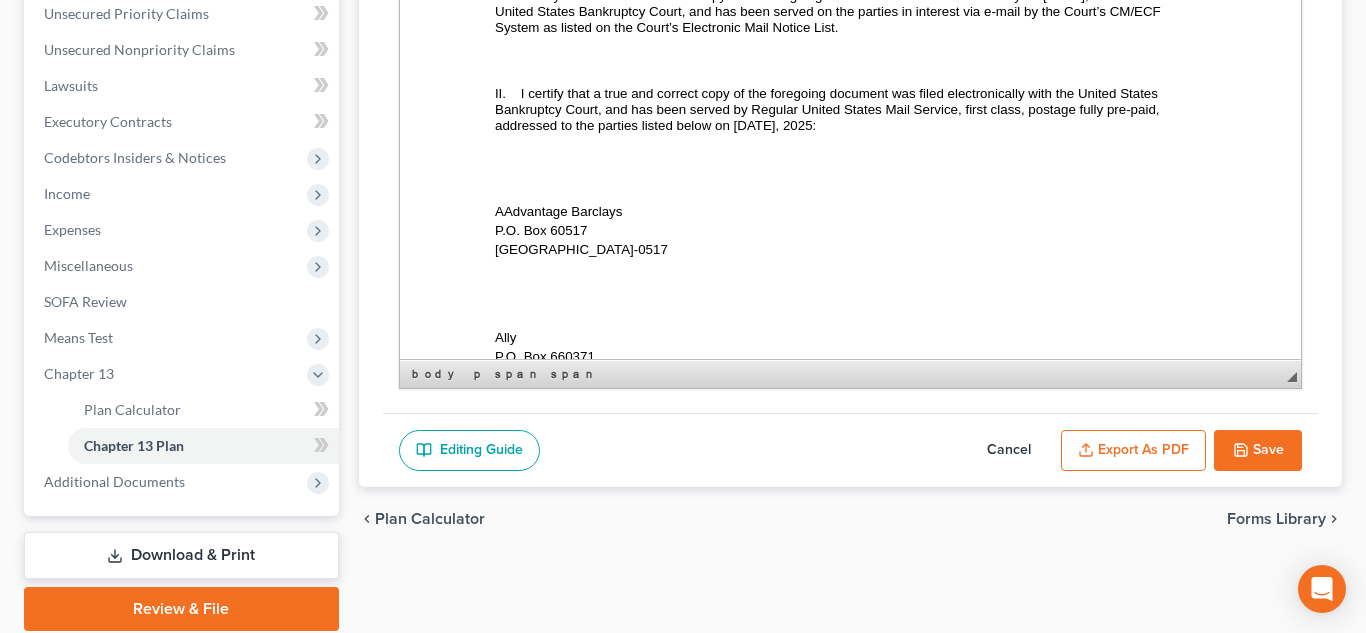 scroll, scrollTop: 553, scrollLeft: 0, axis: vertical 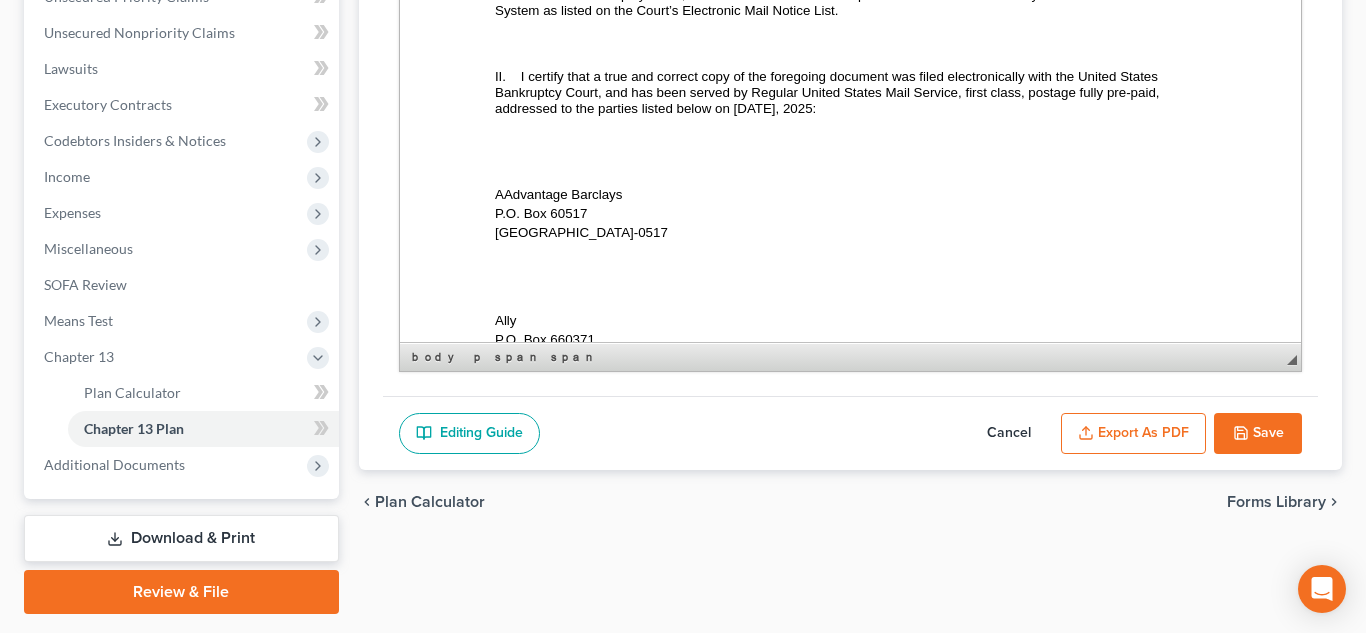 click on "Export as PDF" at bounding box center [1133, 434] 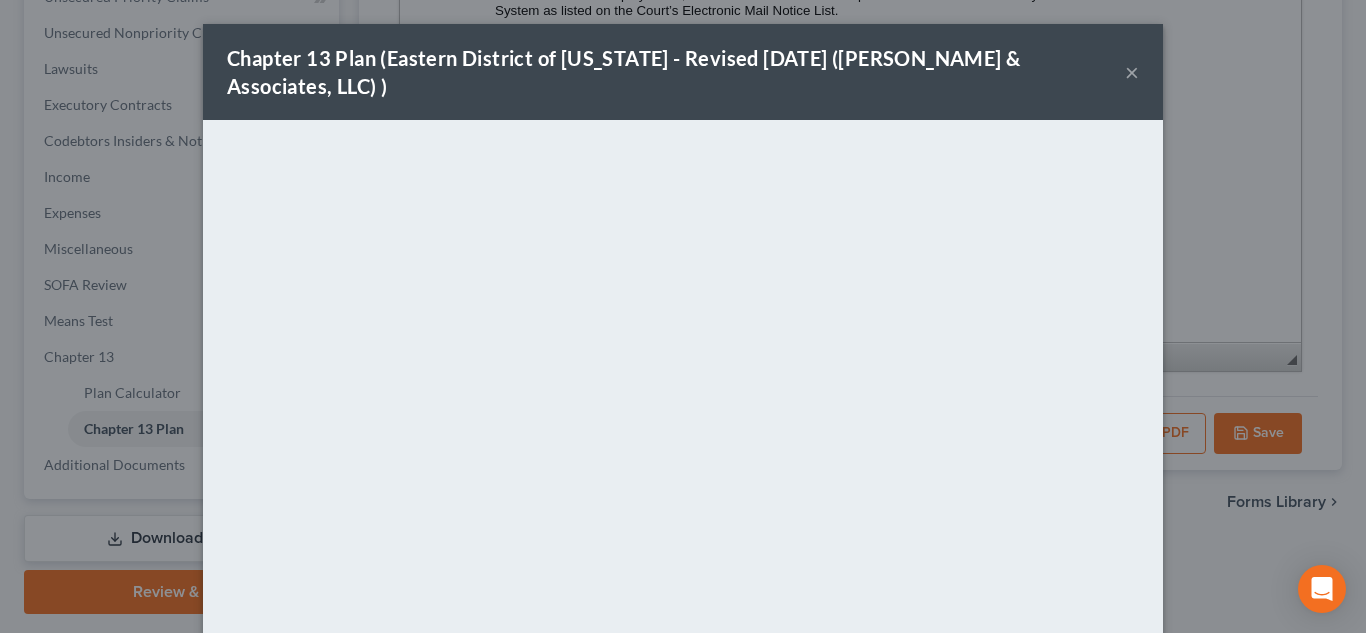 scroll, scrollTop: 204, scrollLeft: 0, axis: vertical 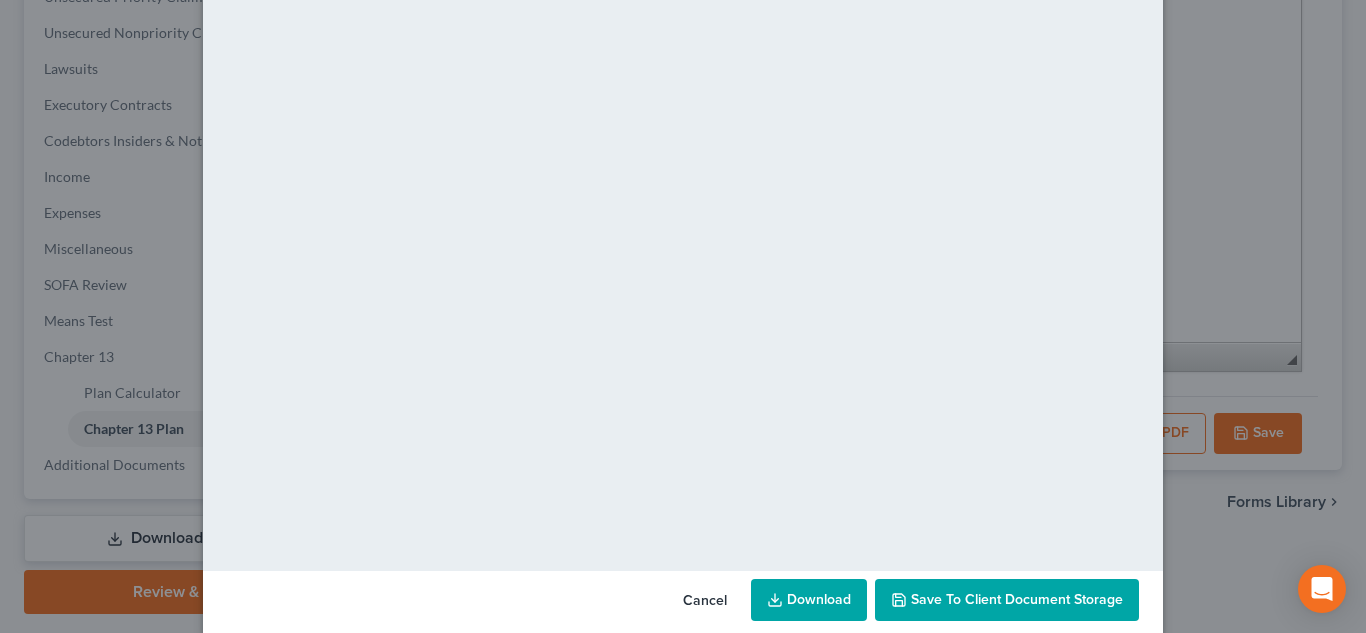 click on "Save to Client Document Storage" at bounding box center [1017, 599] 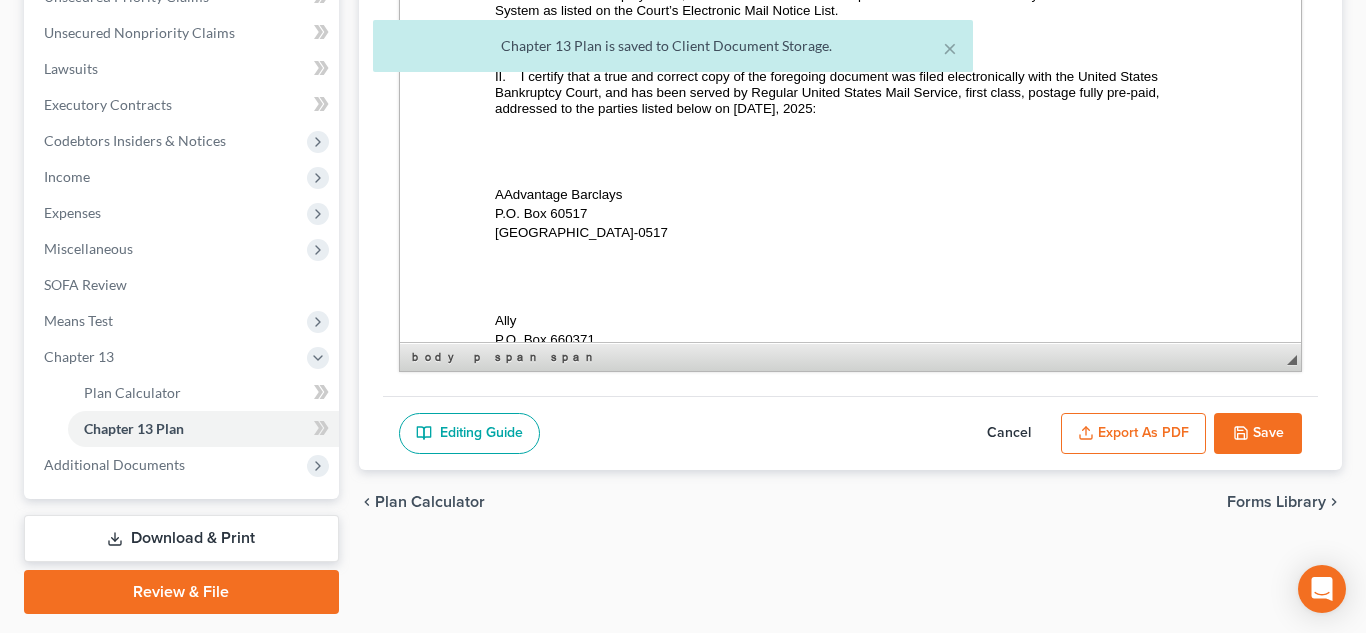 click on "Save" at bounding box center [1258, 434] 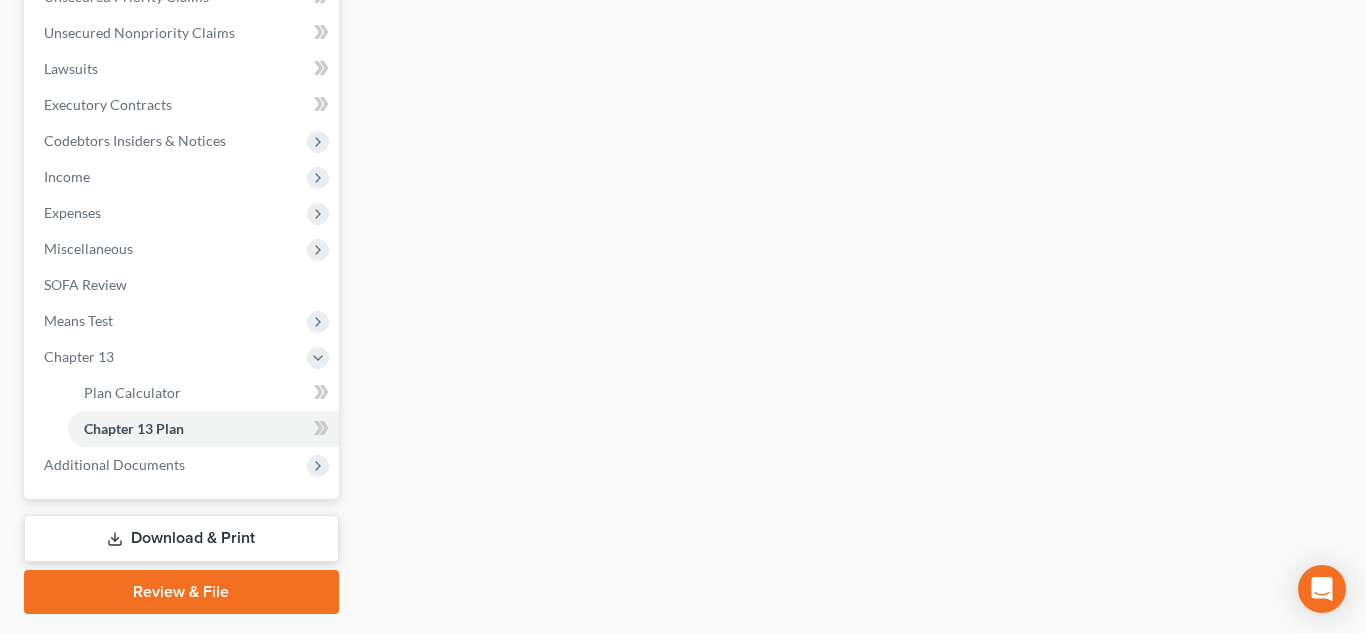 scroll, scrollTop: 0, scrollLeft: 0, axis: both 